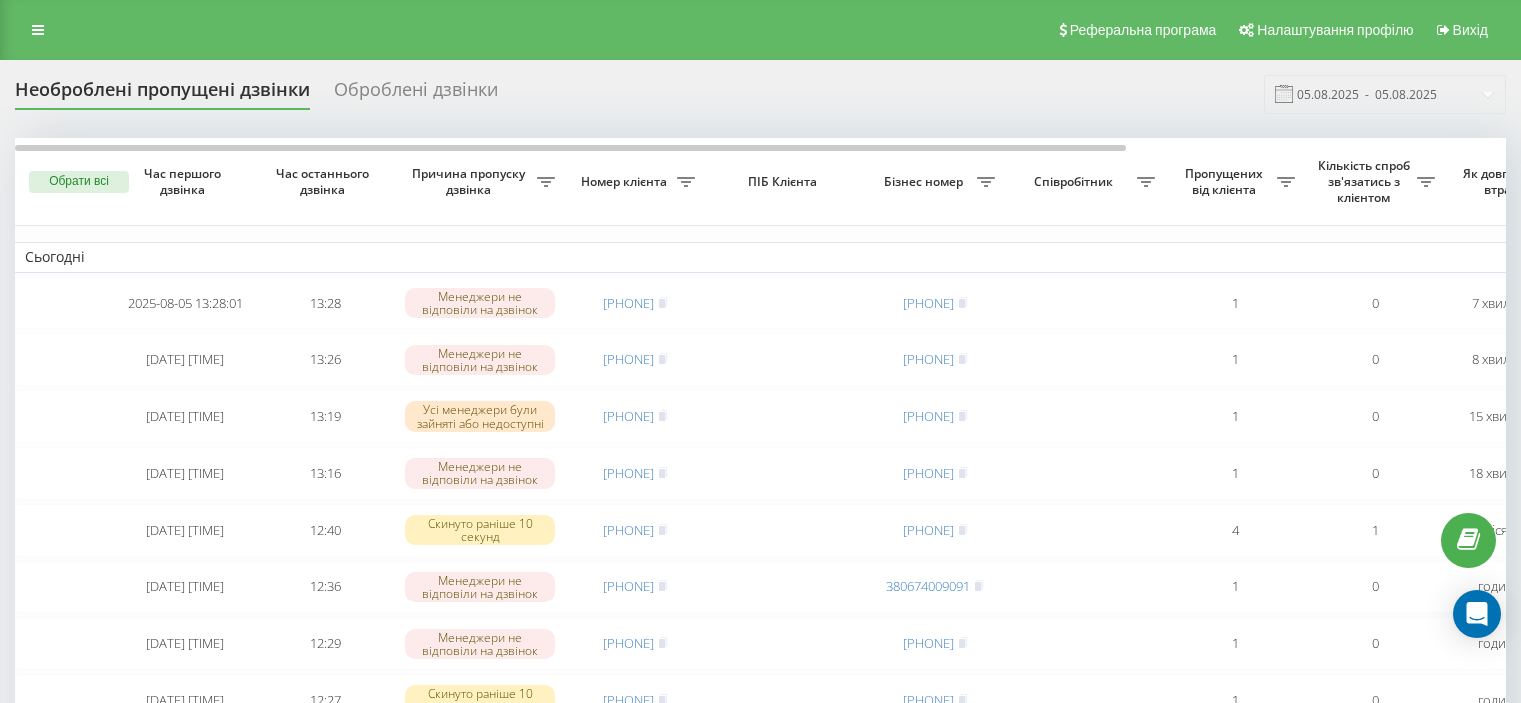 scroll, scrollTop: 0, scrollLeft: 0, axis: both 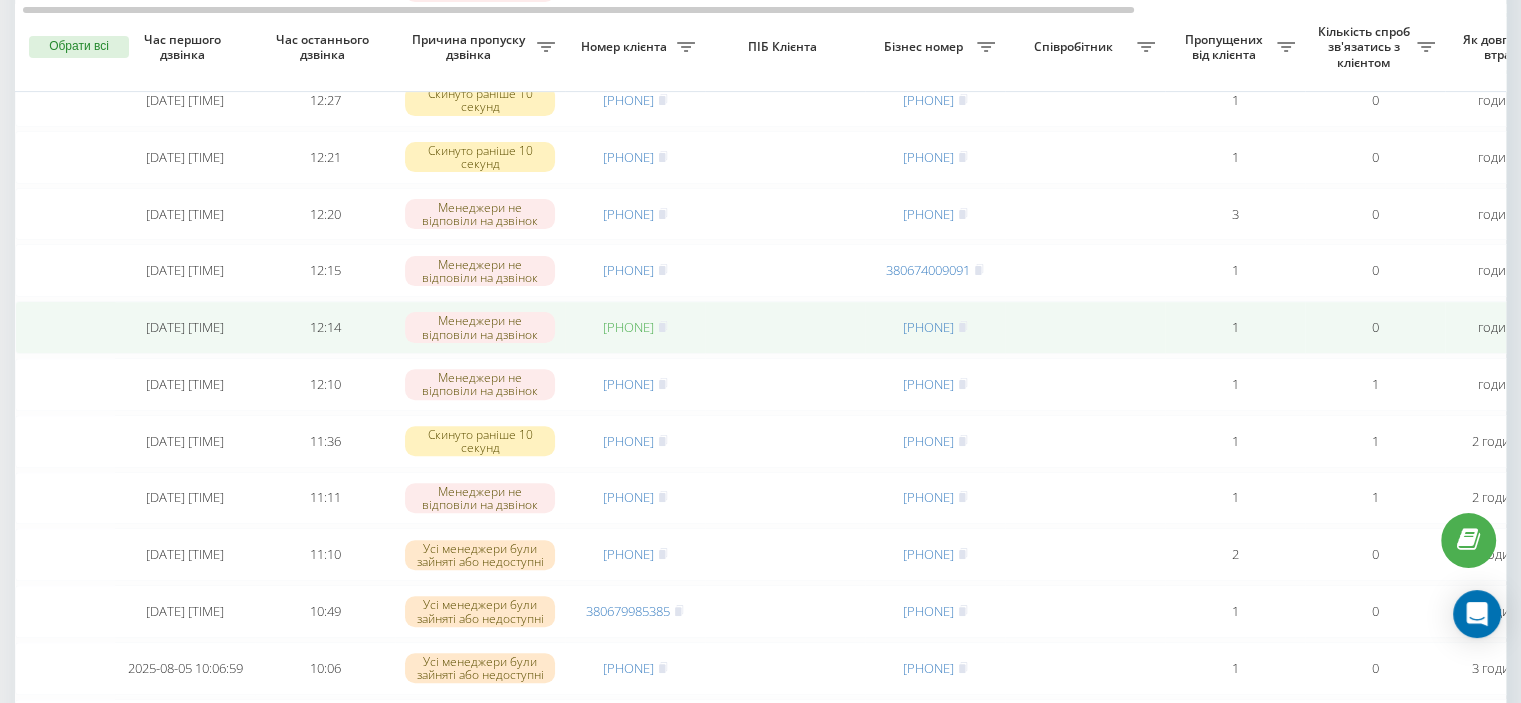 click on "[PHONE]" at bounding box center [628, 327] 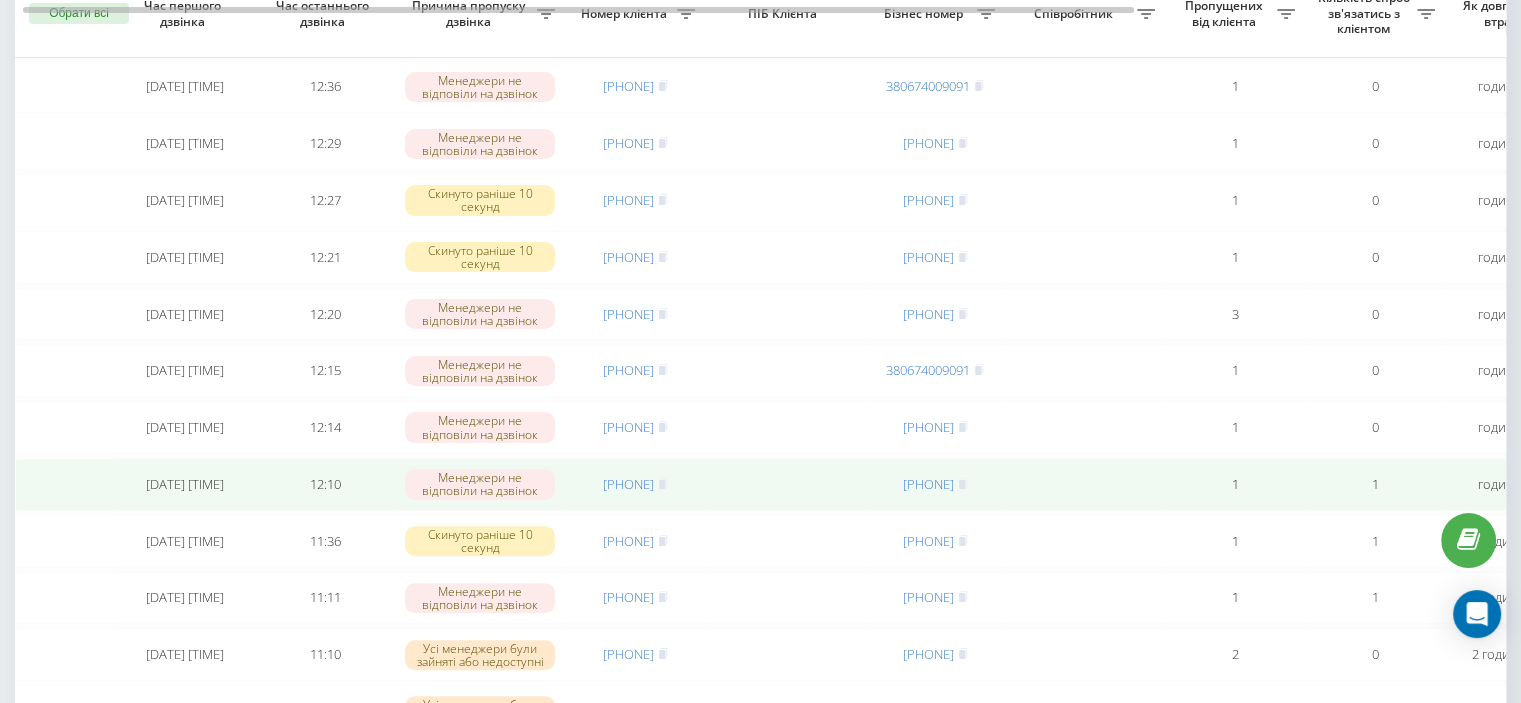 scroll, scrollTop: 400, scrollLeft: 0, axis: vertical 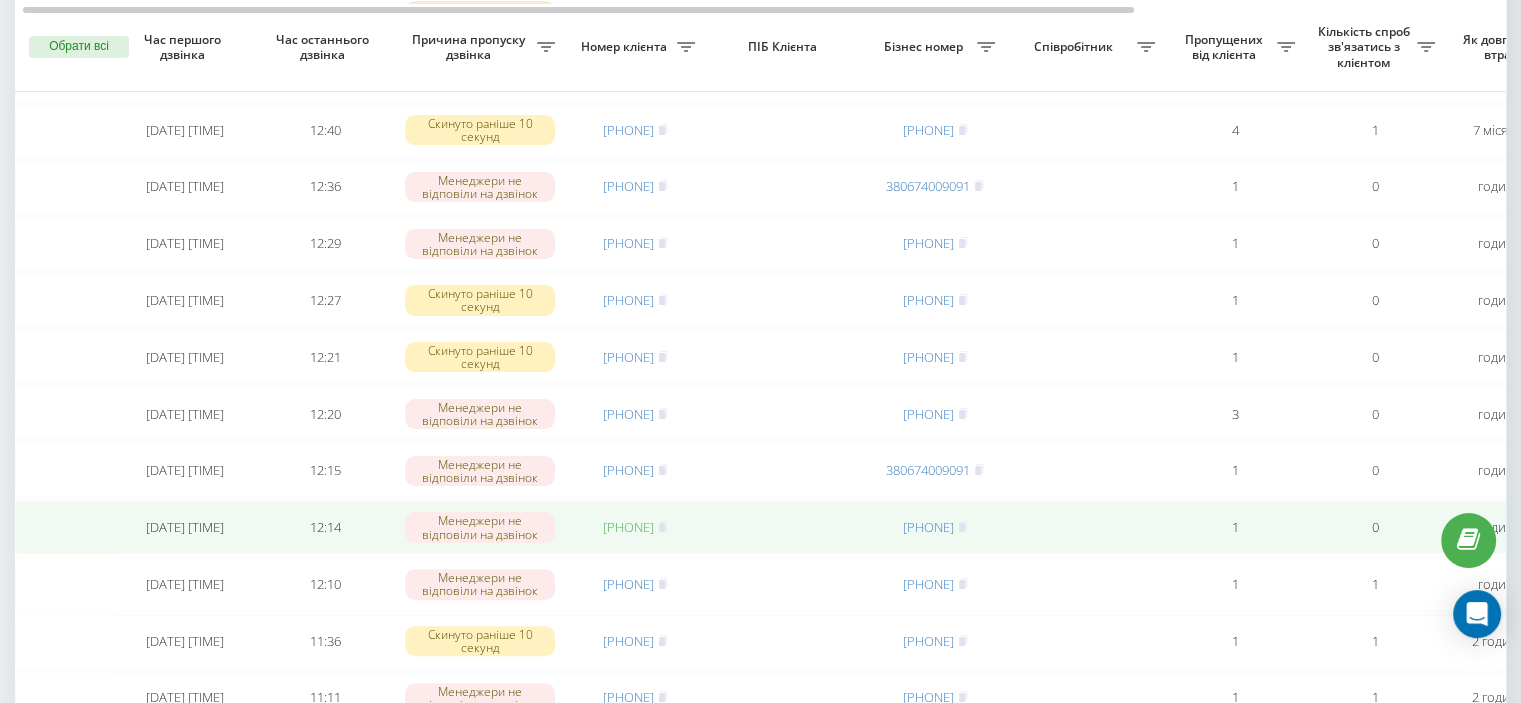 drag, startPoint x: 581, startPoint y: 559, endPoint x: 671, endPoint y: 563, distance: 90.088844 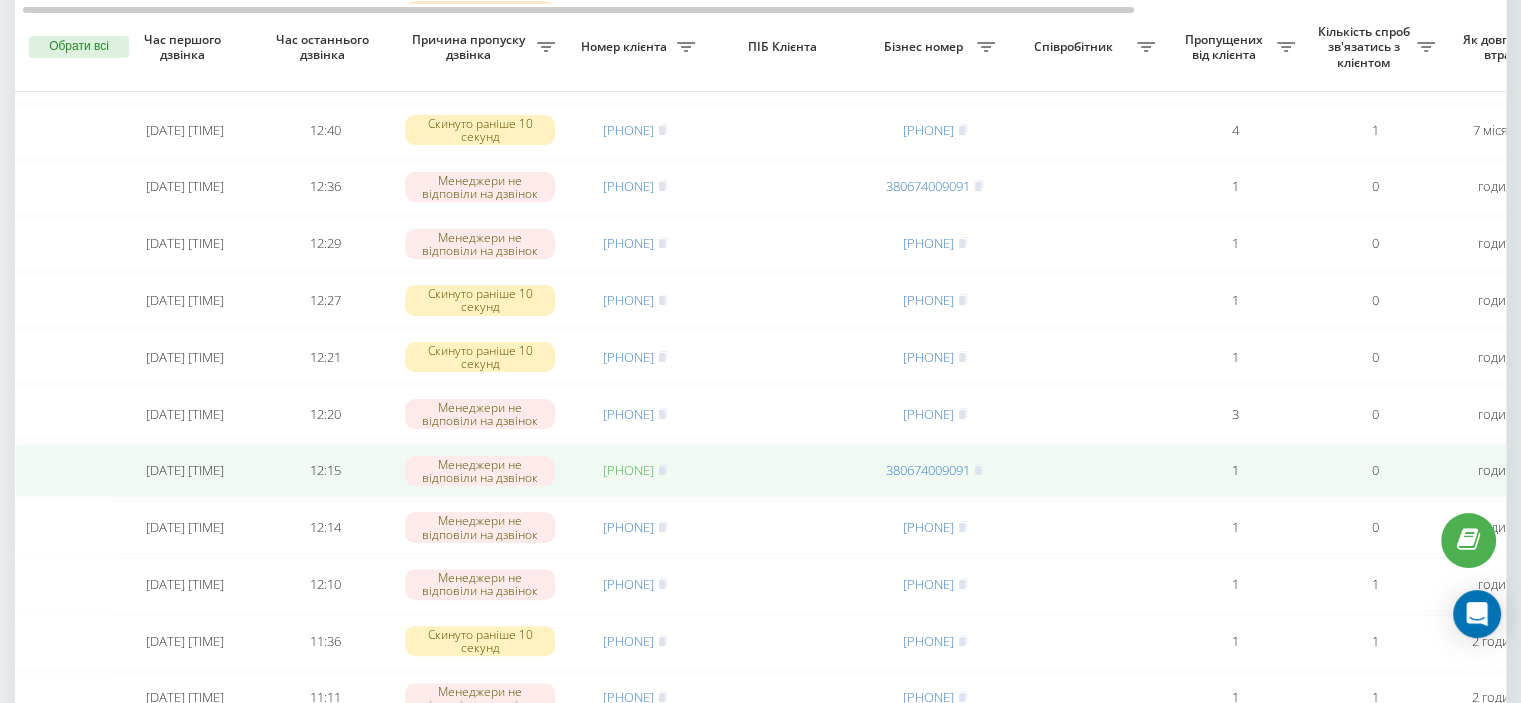 click on "380969909602" at bounding box center (628, 470) 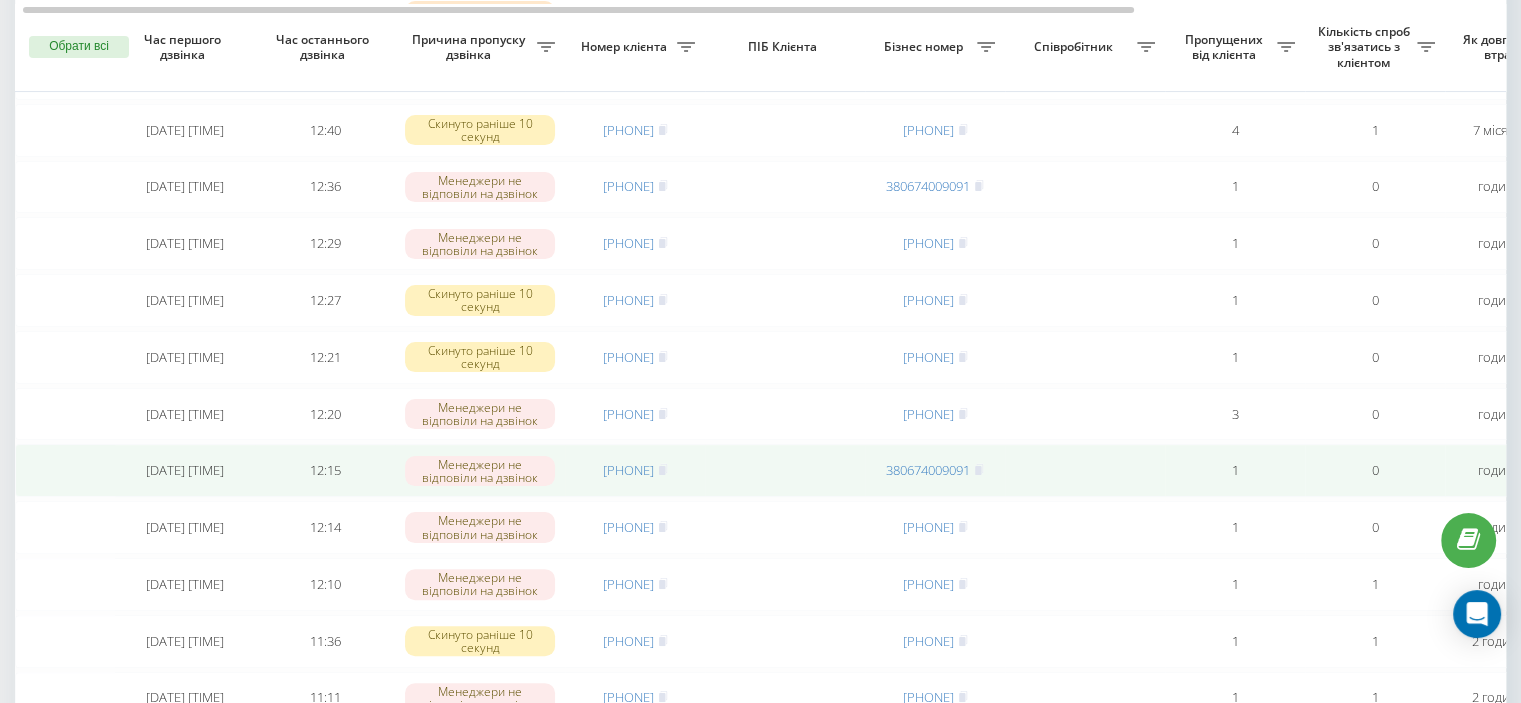 drag, startPoint x: 580, startPoint y: 499, endPoint x: 672, endPoint y: 506, distance: 92.26592 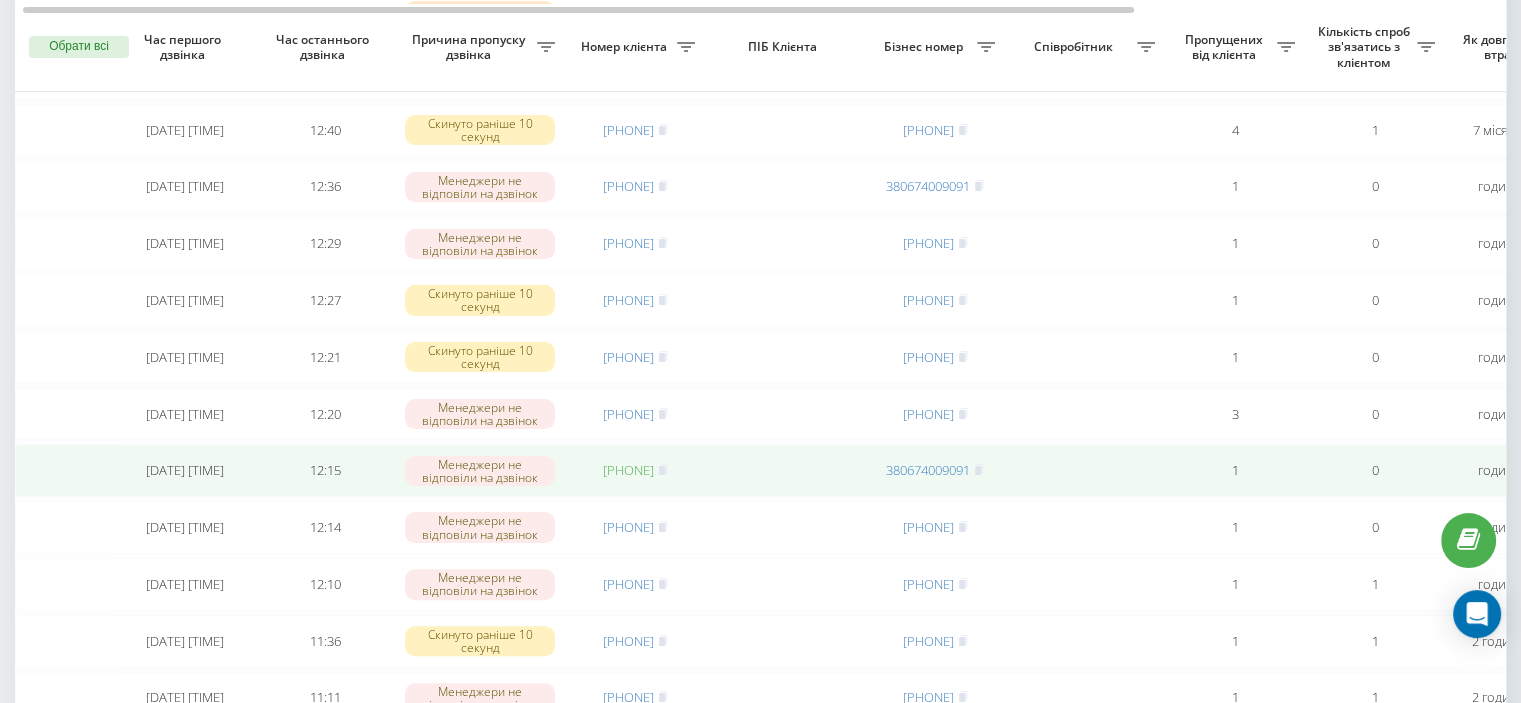 copy on "380969909602" 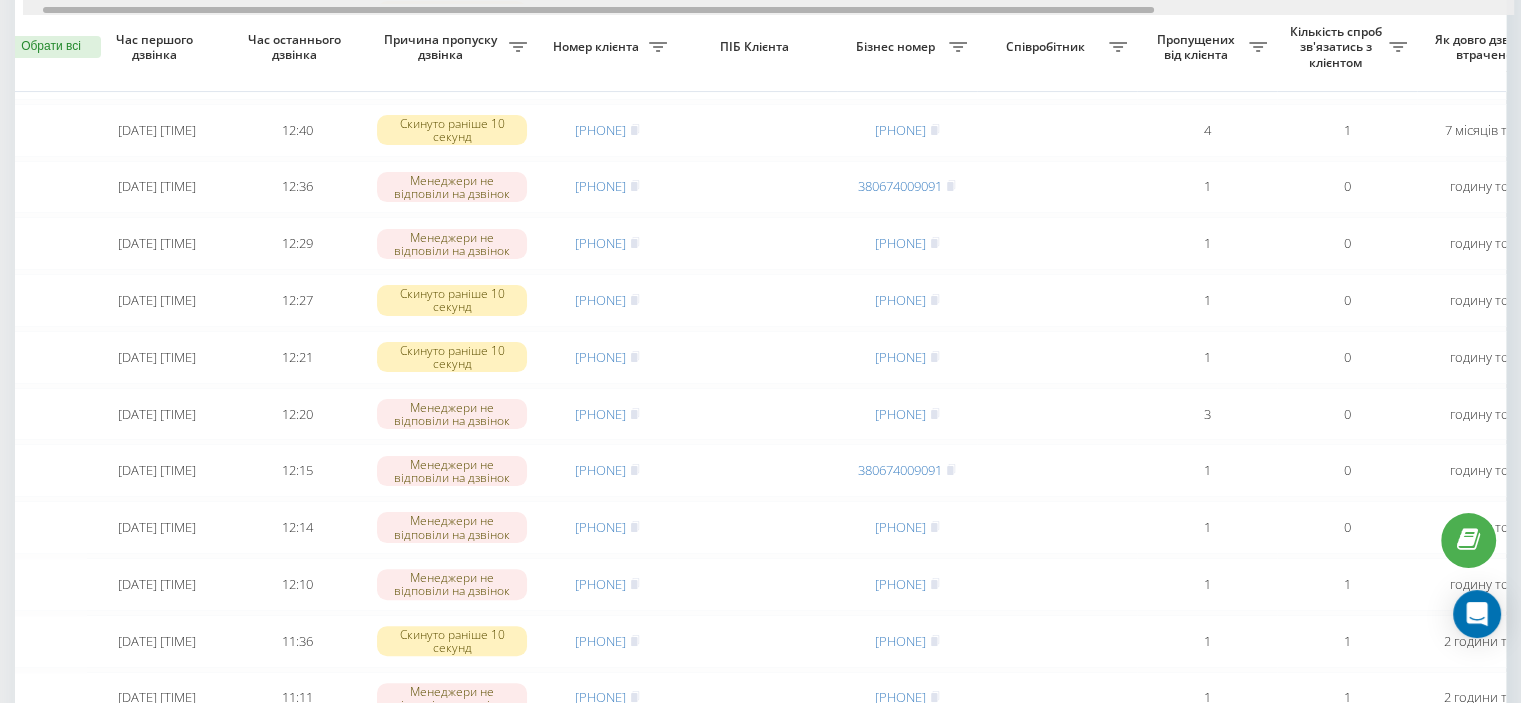 scroll, scrollTop: 0, scrollLeft: 13, axis: horizontal 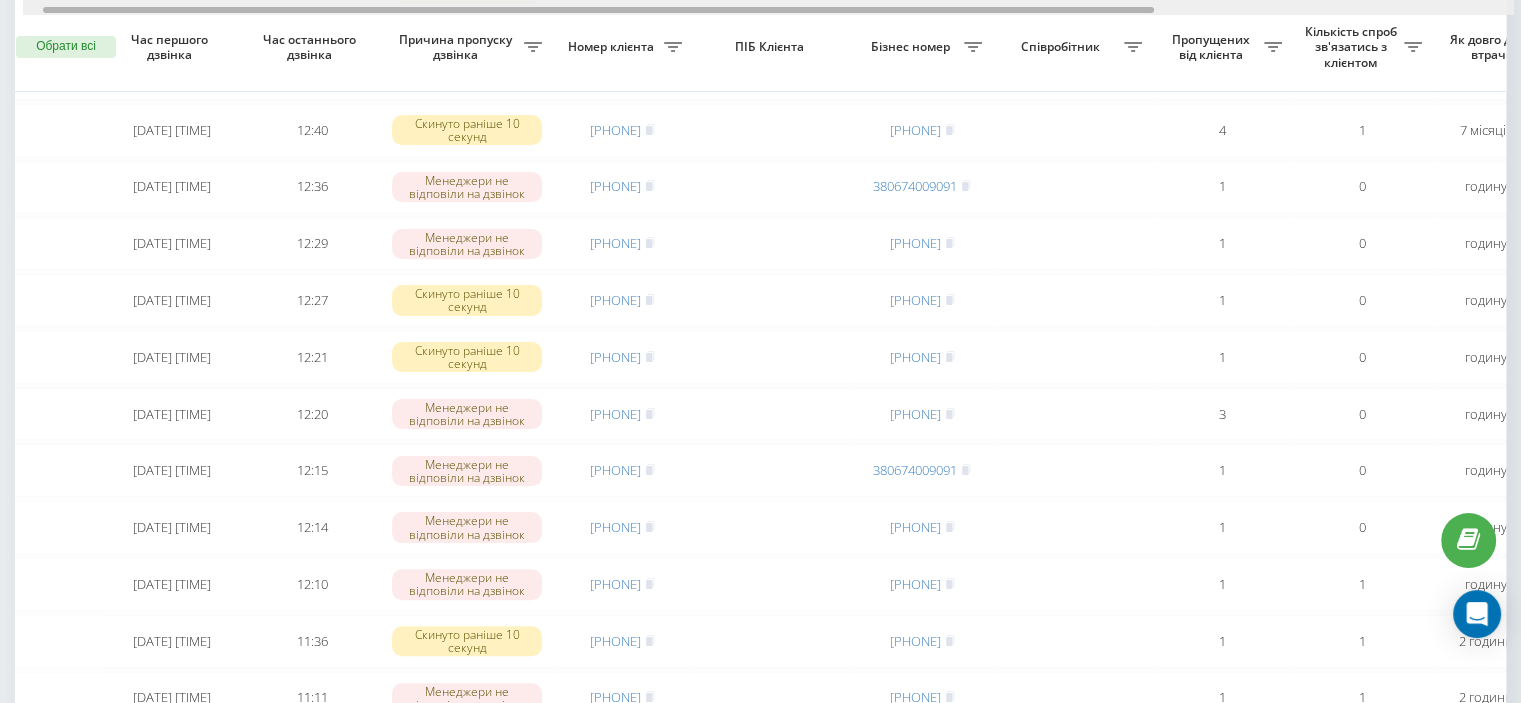 drag, startPoint x: 776, startPoint y: 11, endPoint x: 782, endPoint y: 45, distance: 34.525352 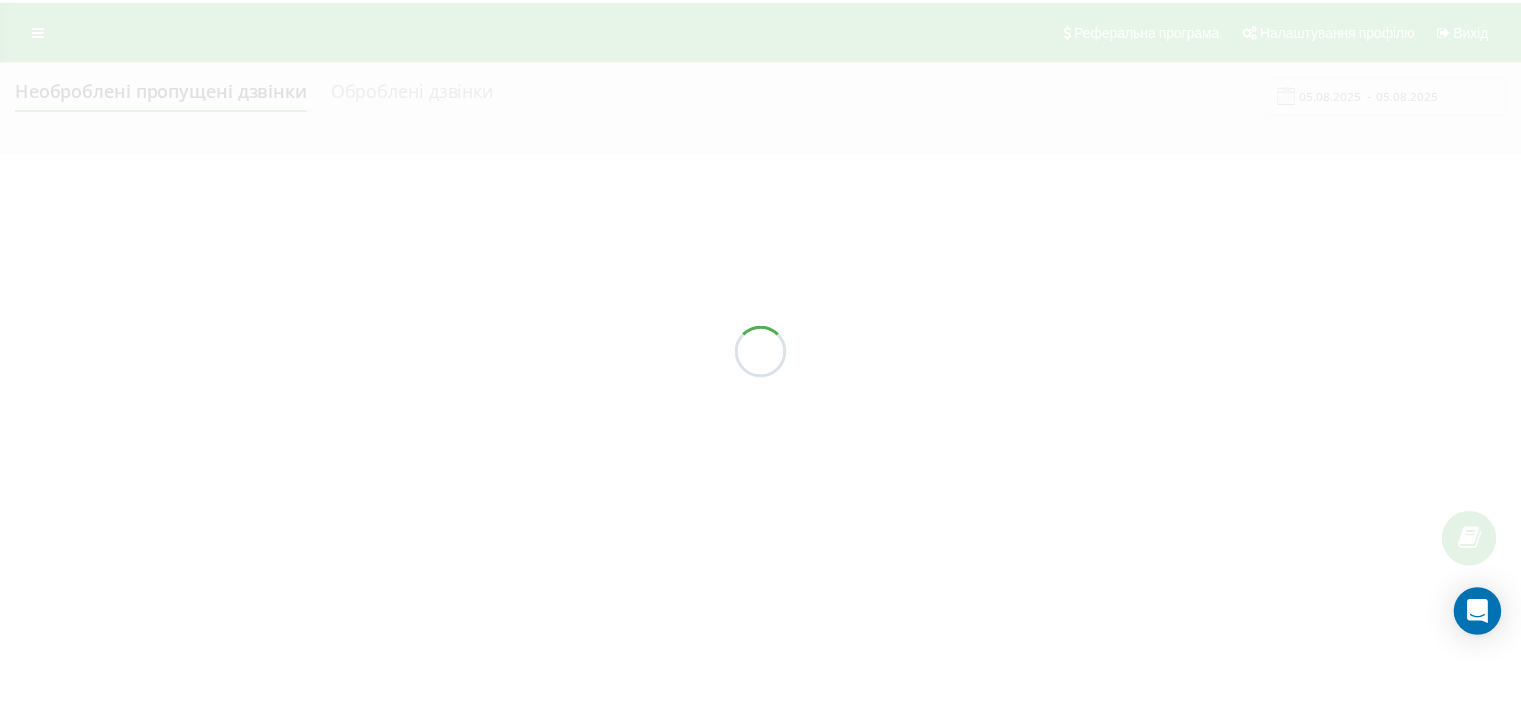 scroll, scrollTop: 0, scrollLeft: 0, axis: both 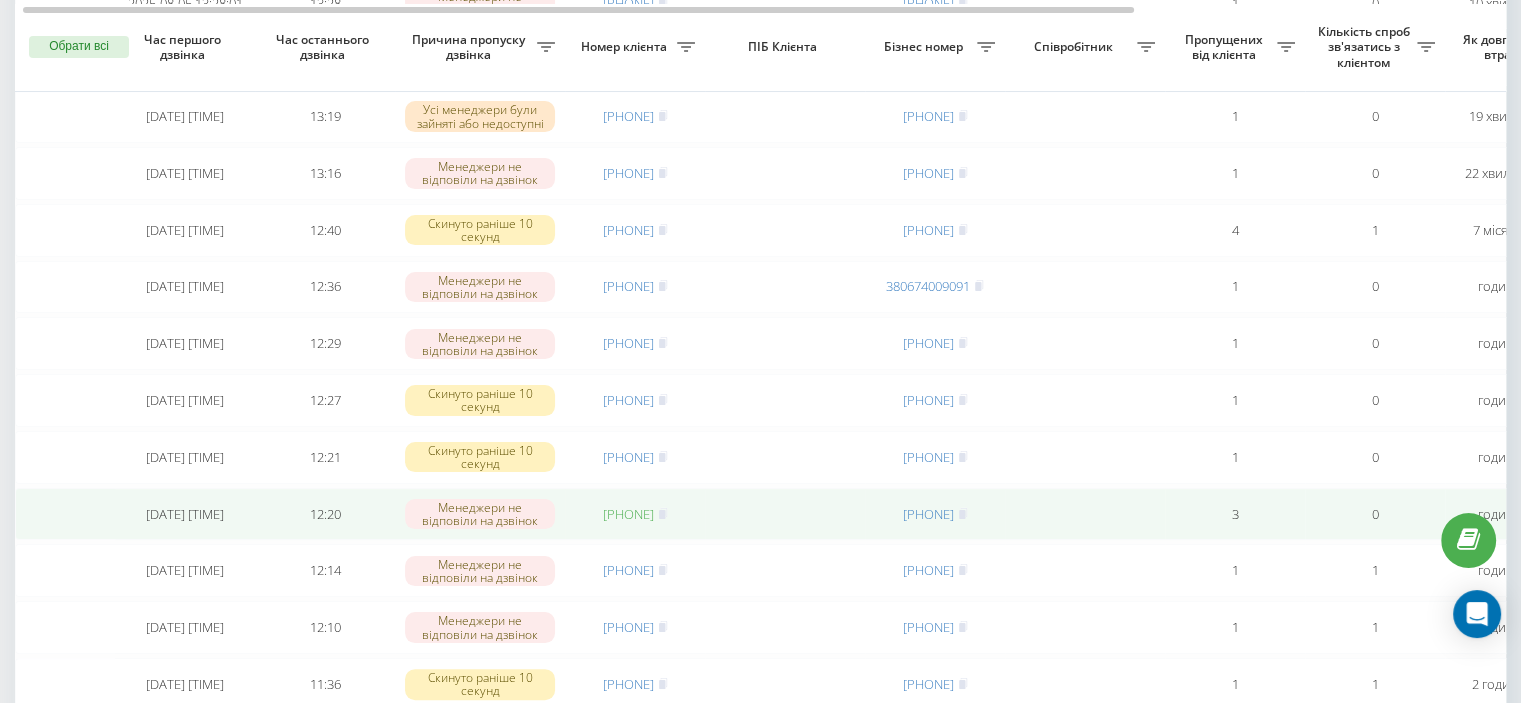 drag, startPoint x: 574, startPoint y: 540, endPoint x: 671, endPoint y: 550, distance: 97.5141 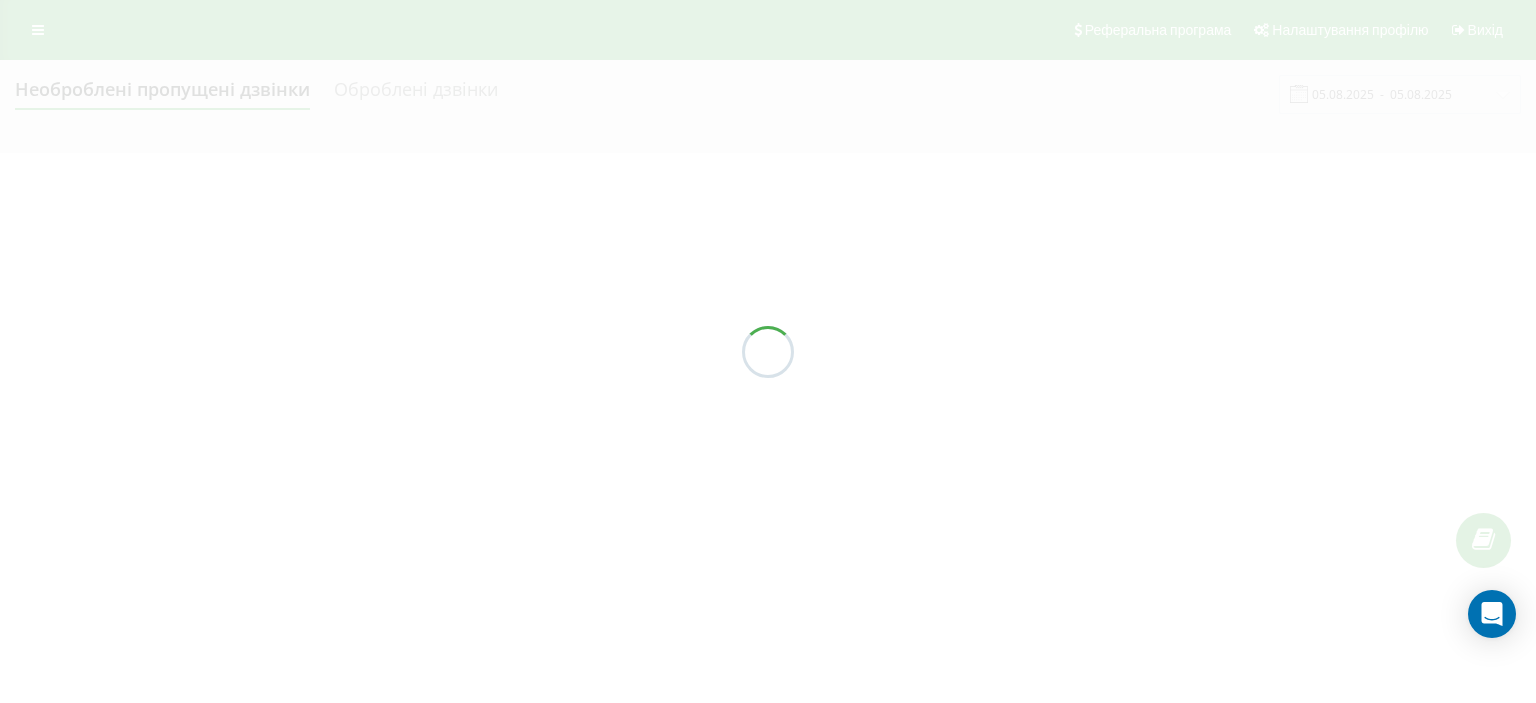 scroll, scrollTop: 0, scrollLeft: 0, axis: both 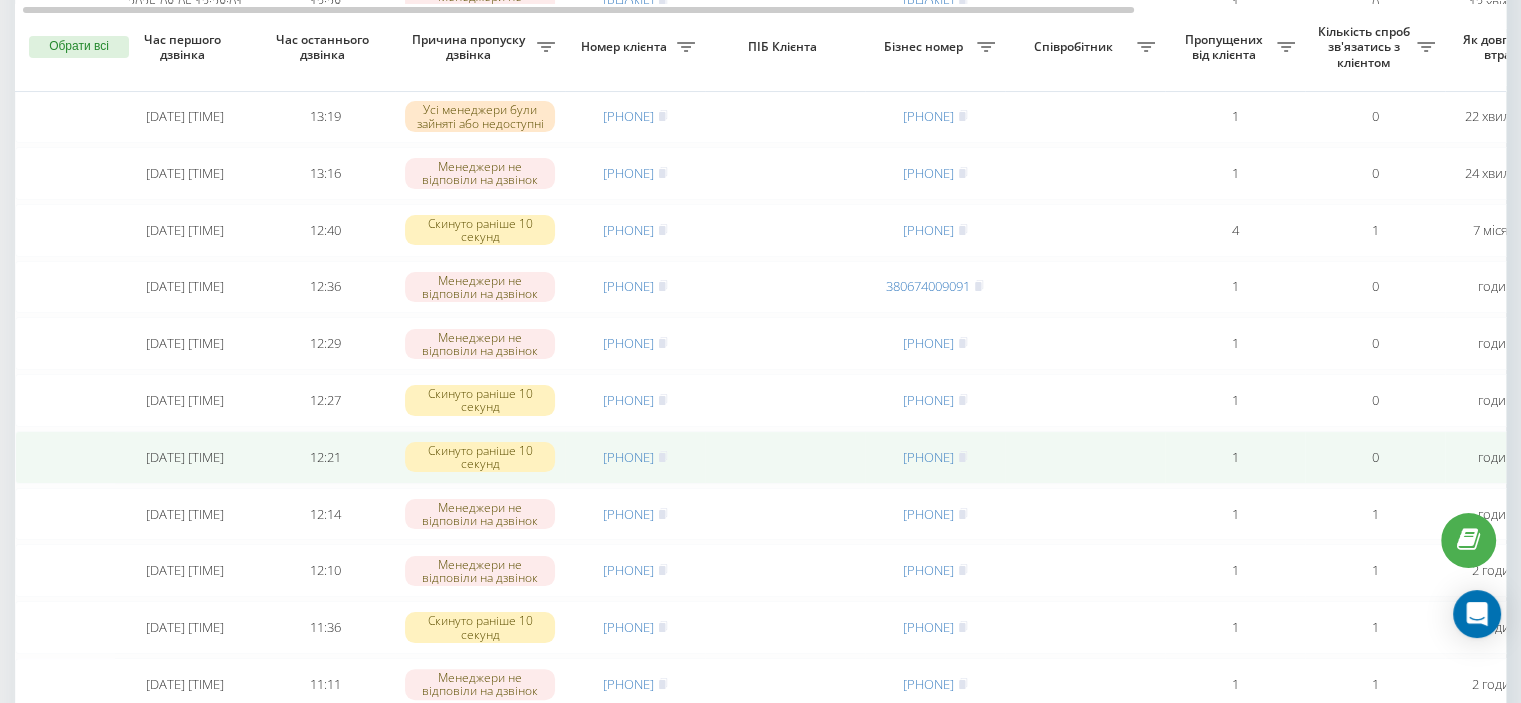drag, startPoint x: 581, startPoint y: 479, endPoint x: 671, endPoint y: 481, distance: 90.02222 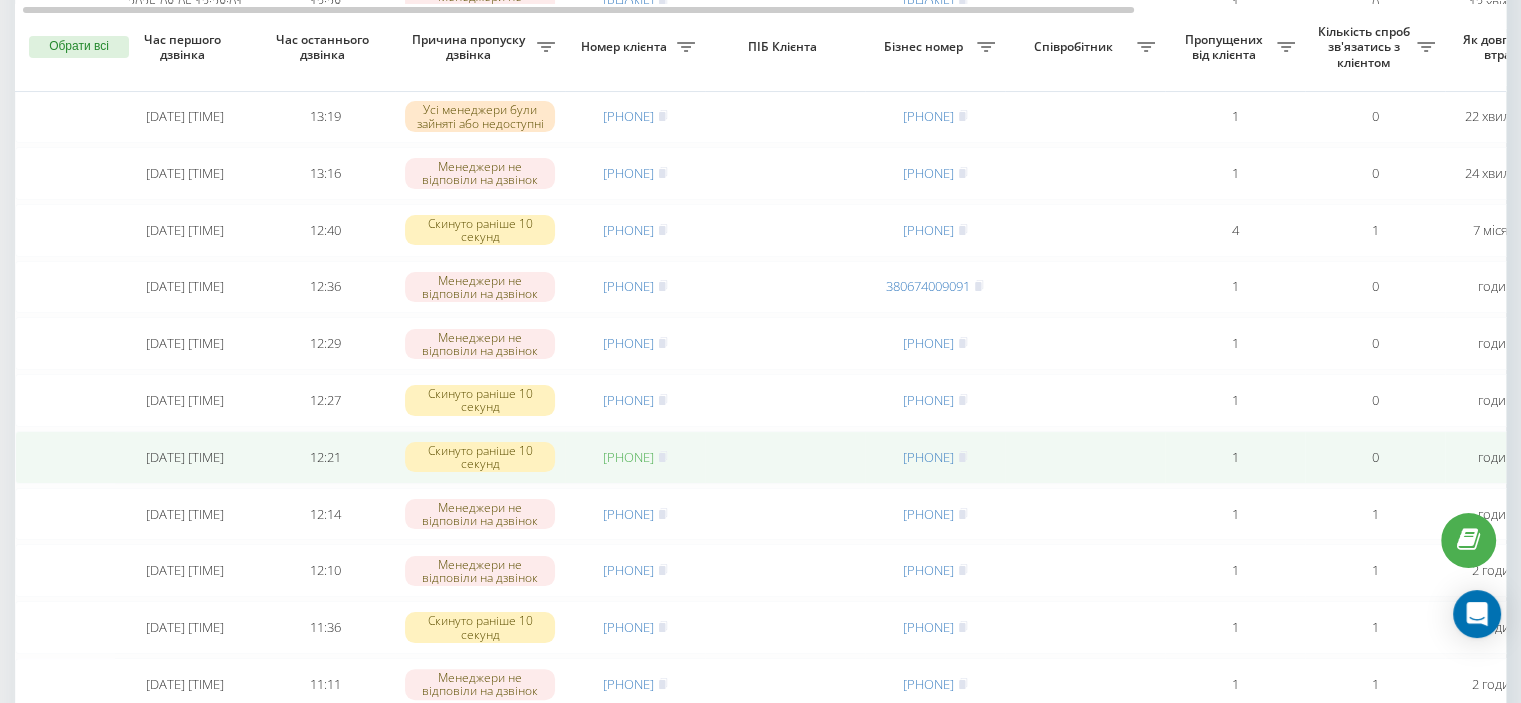 click on "380737228000" at bounding box center [635, 457] 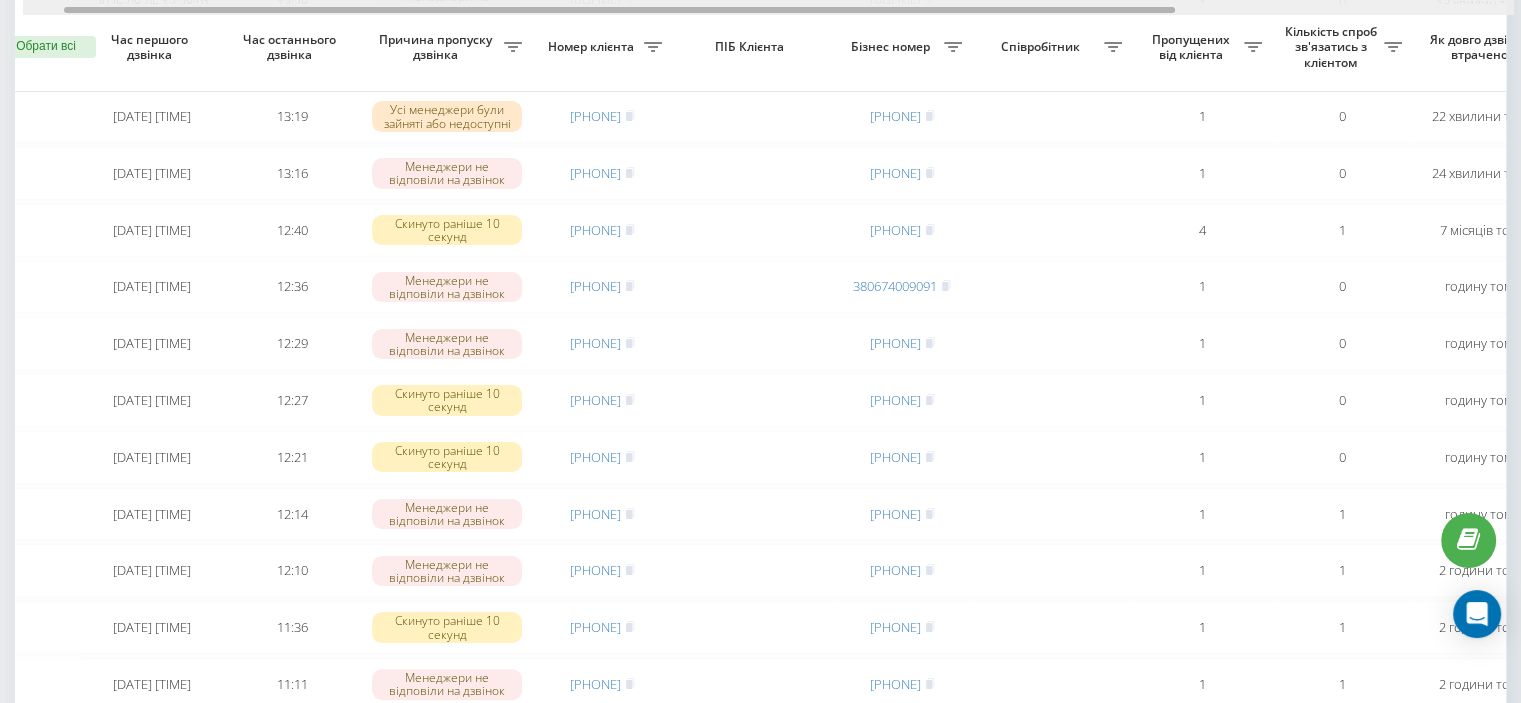 scroll, scrollTop: 0, scrollLeft: 0, axis: both 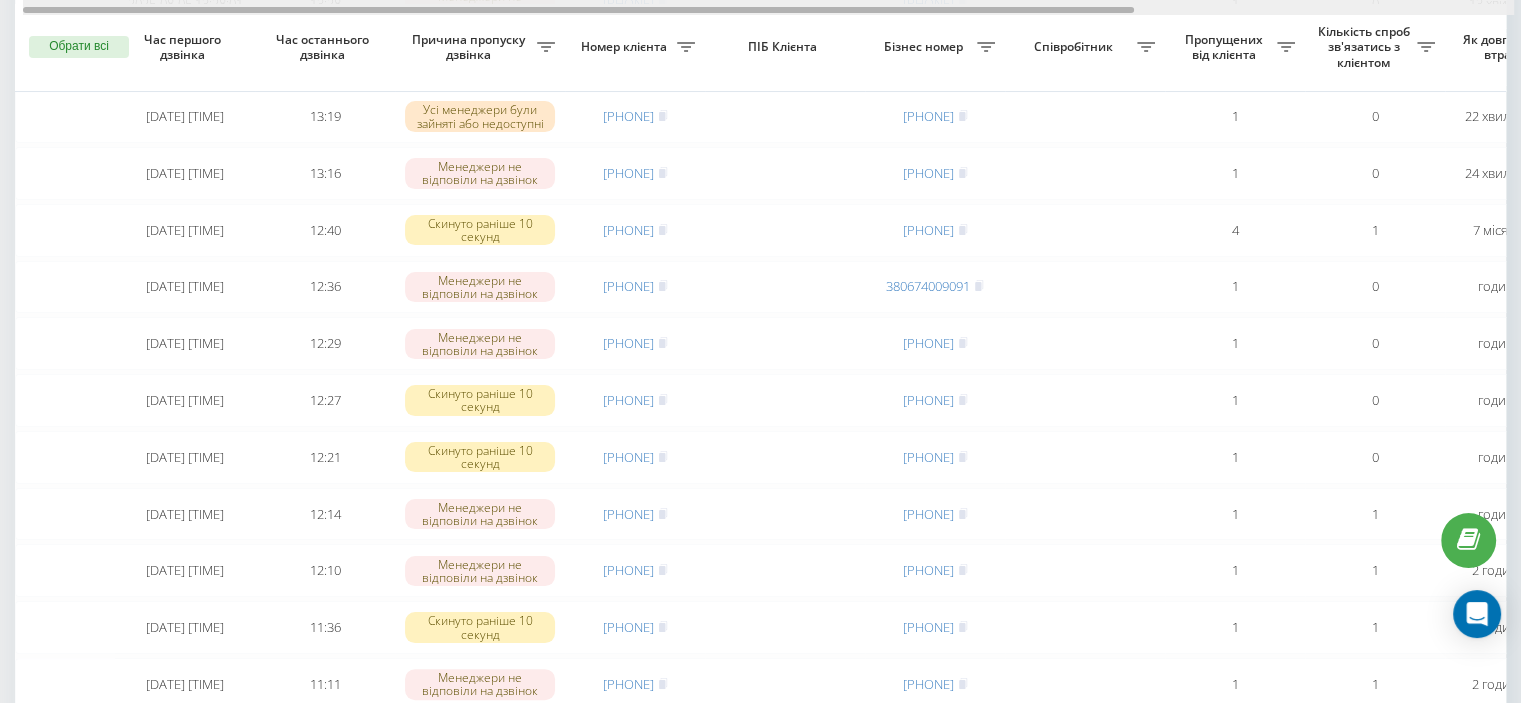 click at bounding box center (768, 7) 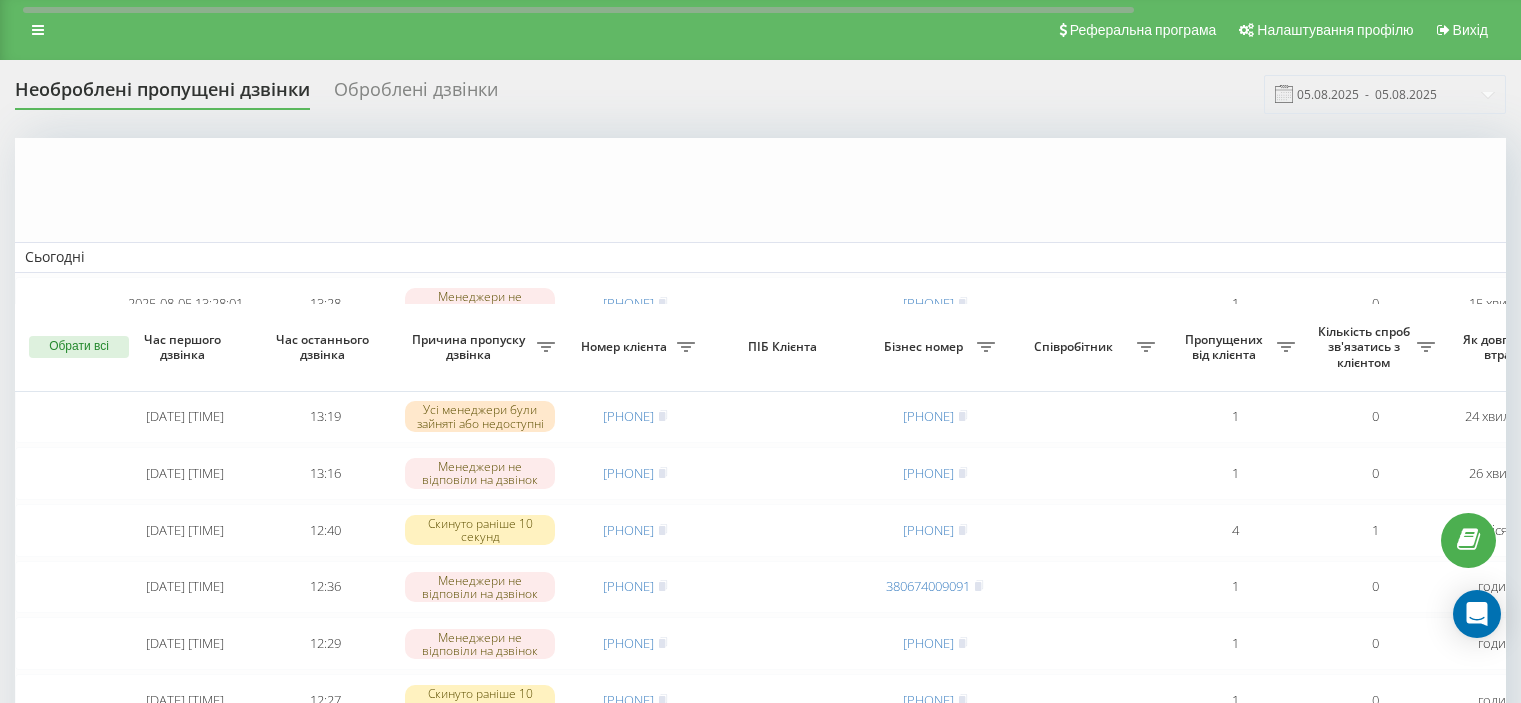 scroll, scrollTop: 300, scrollLeft: 0, axis: vertical 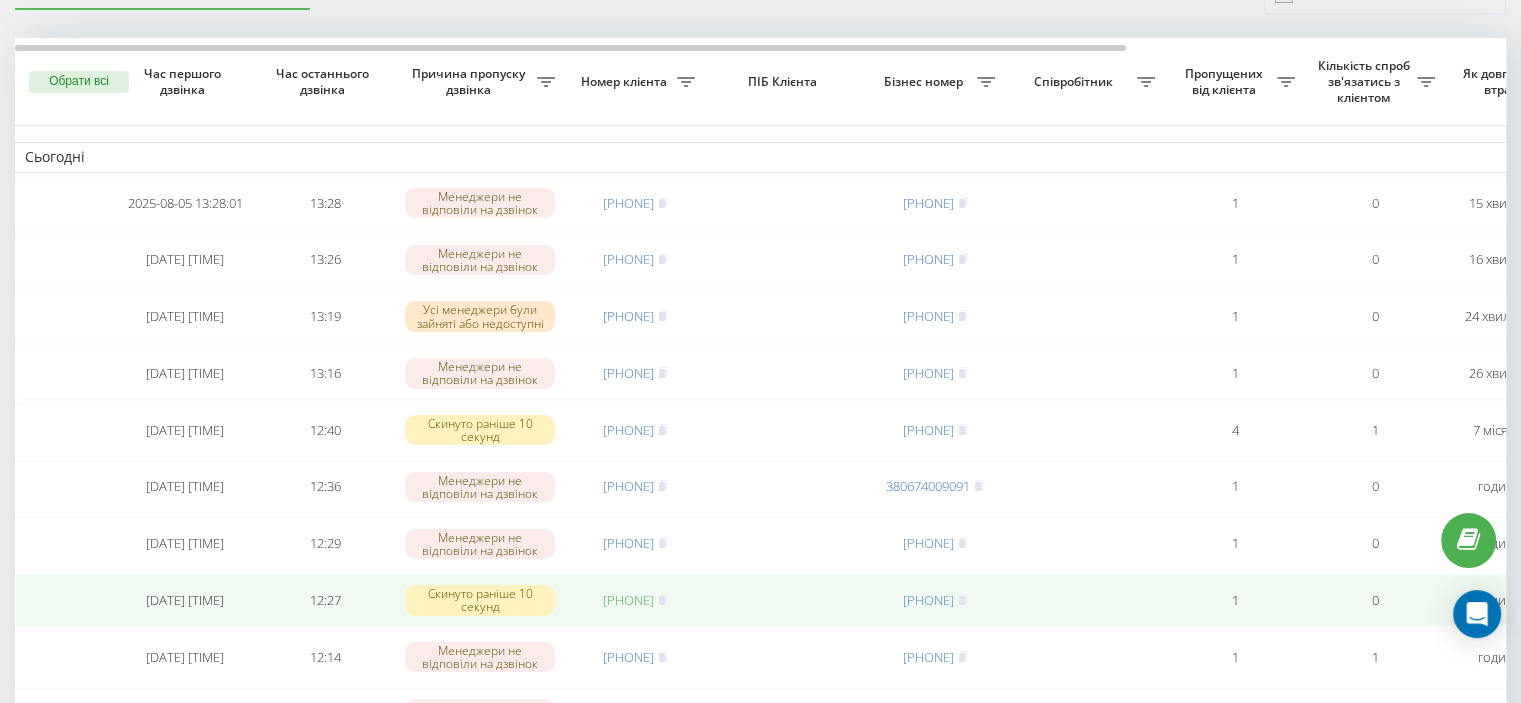 drag, startPoint x: 580, startPoint y: 619, endPoint x: 672, endPoint y: 627, distance: 92.34717 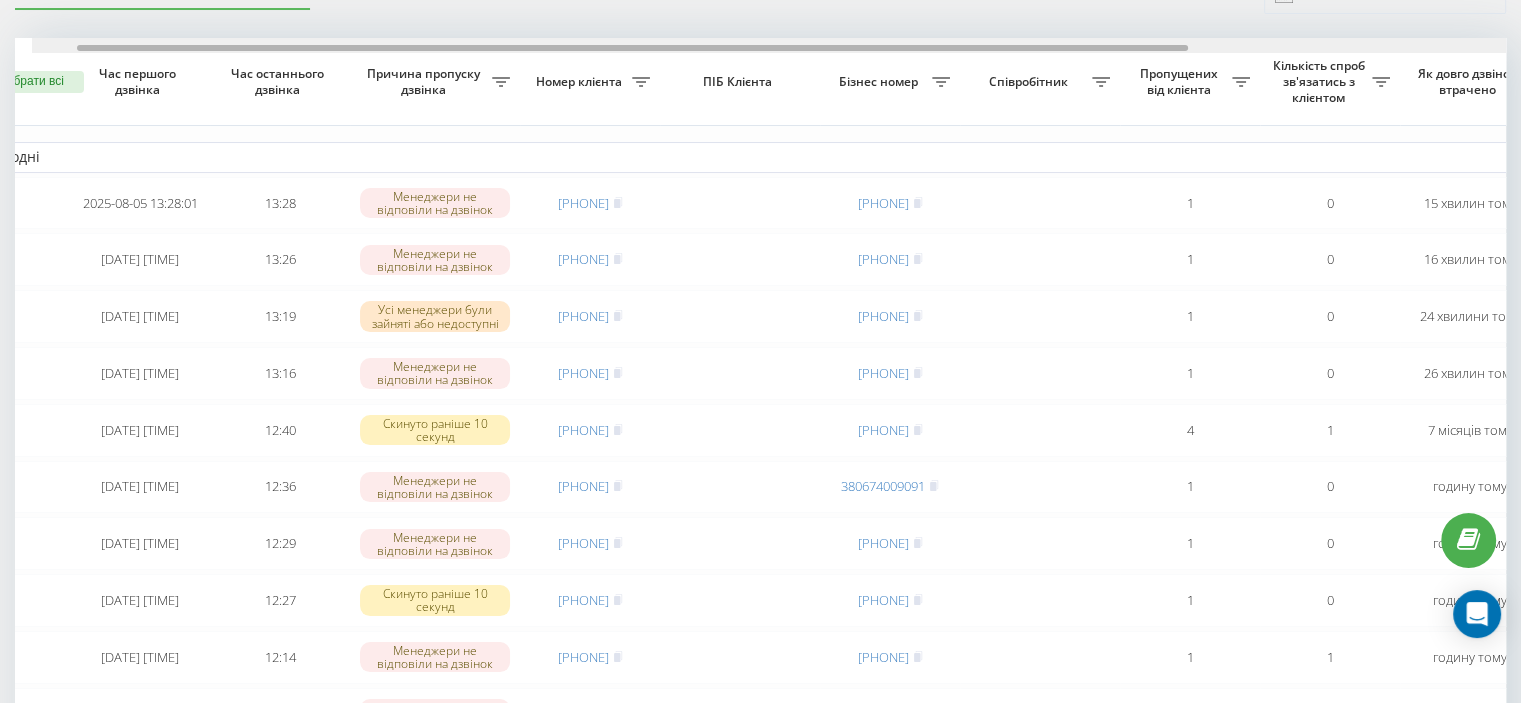 click at bounding box center (777, 45) 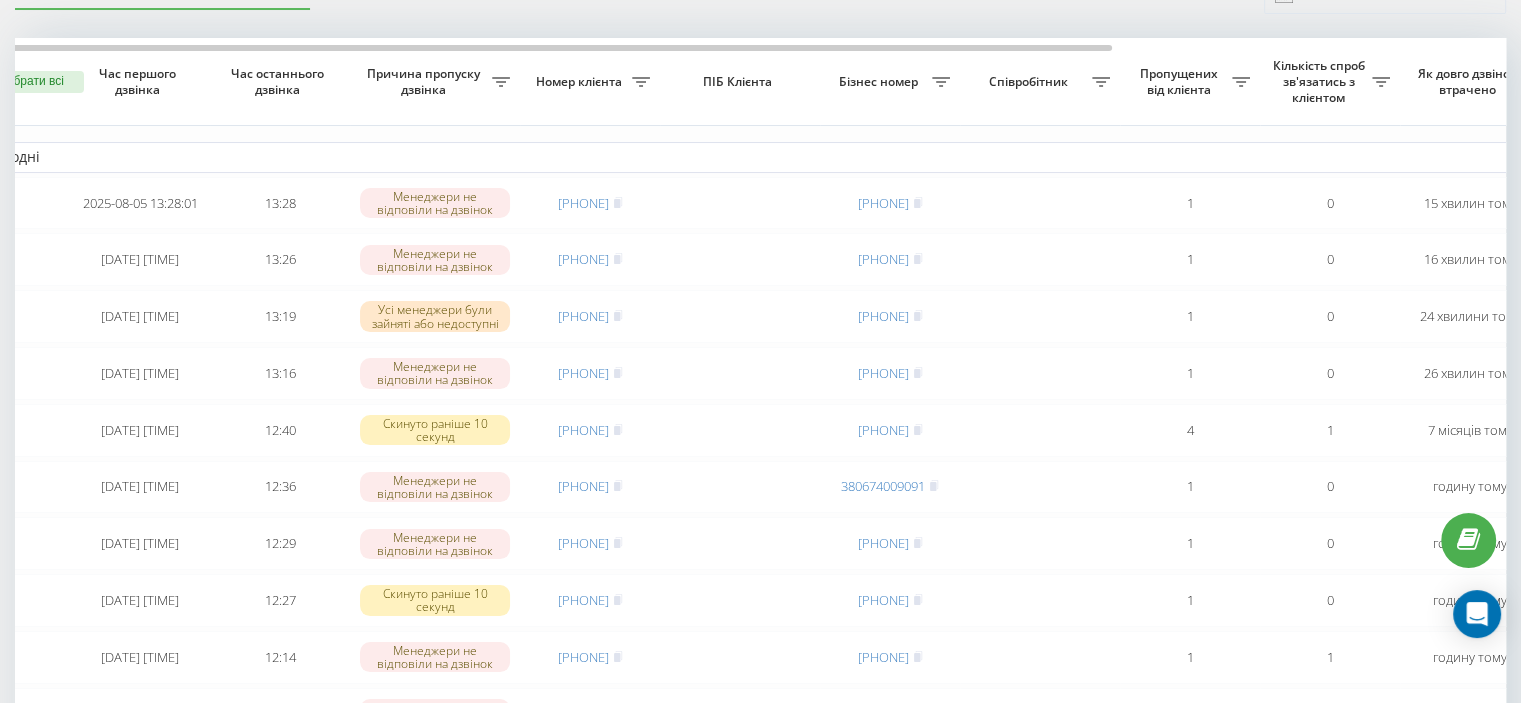 scroll, scrollTop: 0, scrollLeft: 18, axis: horizontal 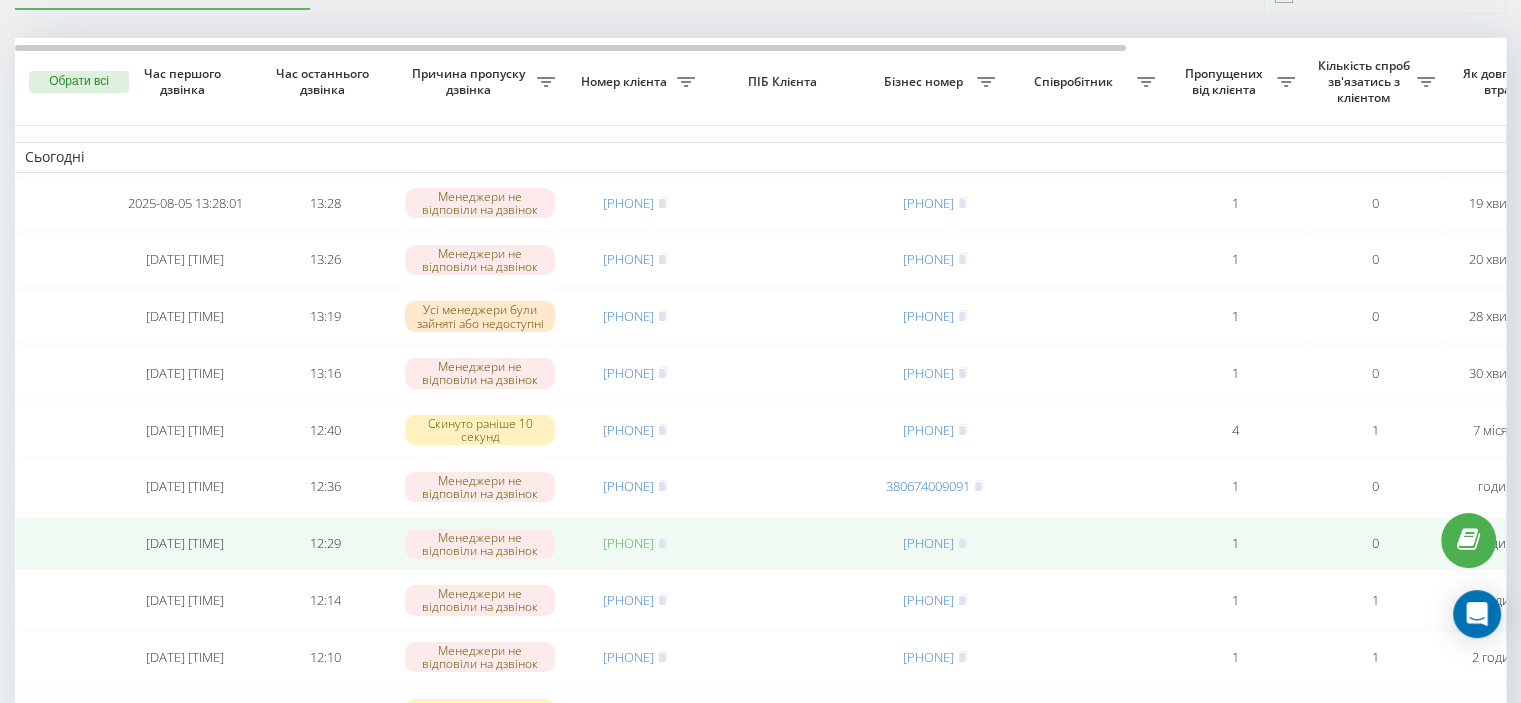 drag, startPoint x: 580, startPoint y: 559, endPoint x: 672, endPoint y: 570, distance: 92.65527 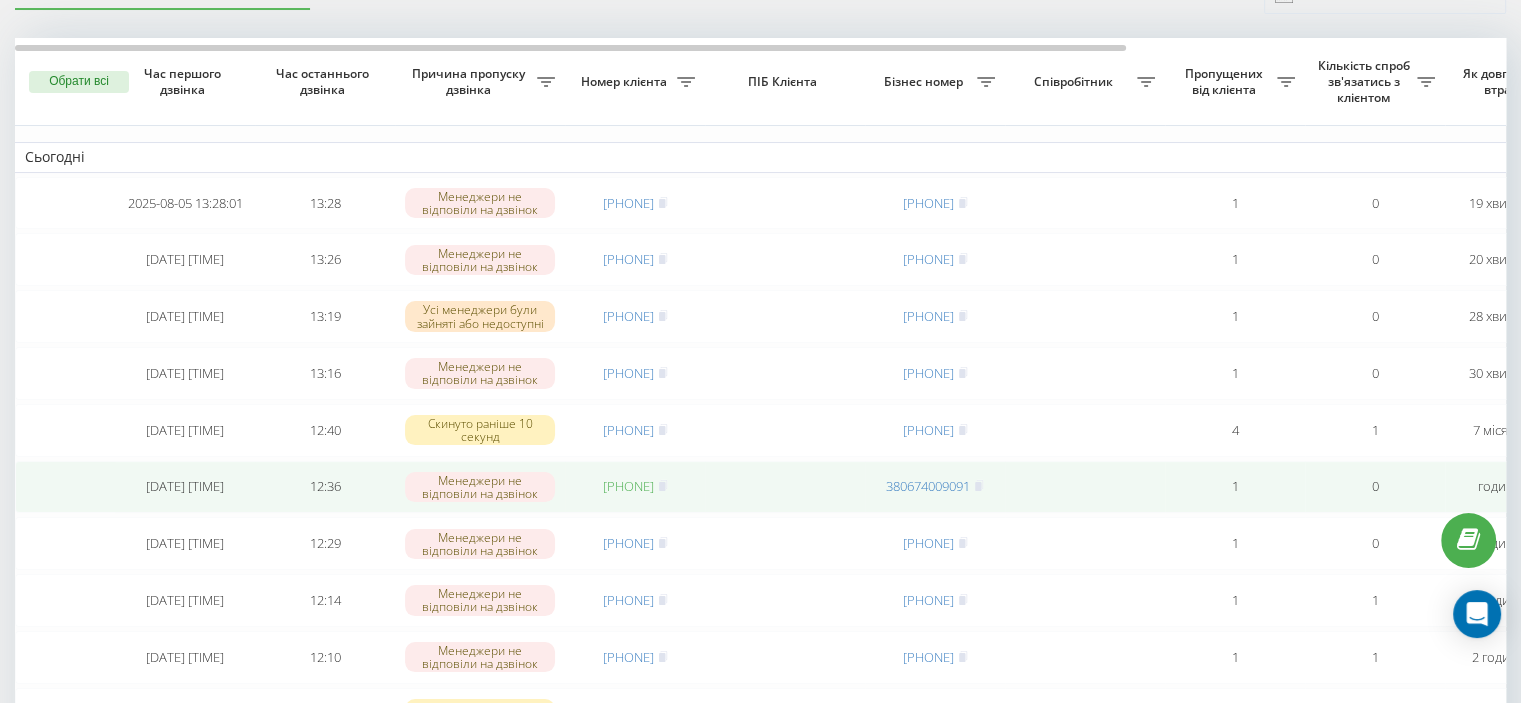 drag, startPoint x: 579, startPoint y: 502, endPoint x: 646, endPoint y: 495, distance: 67.36468 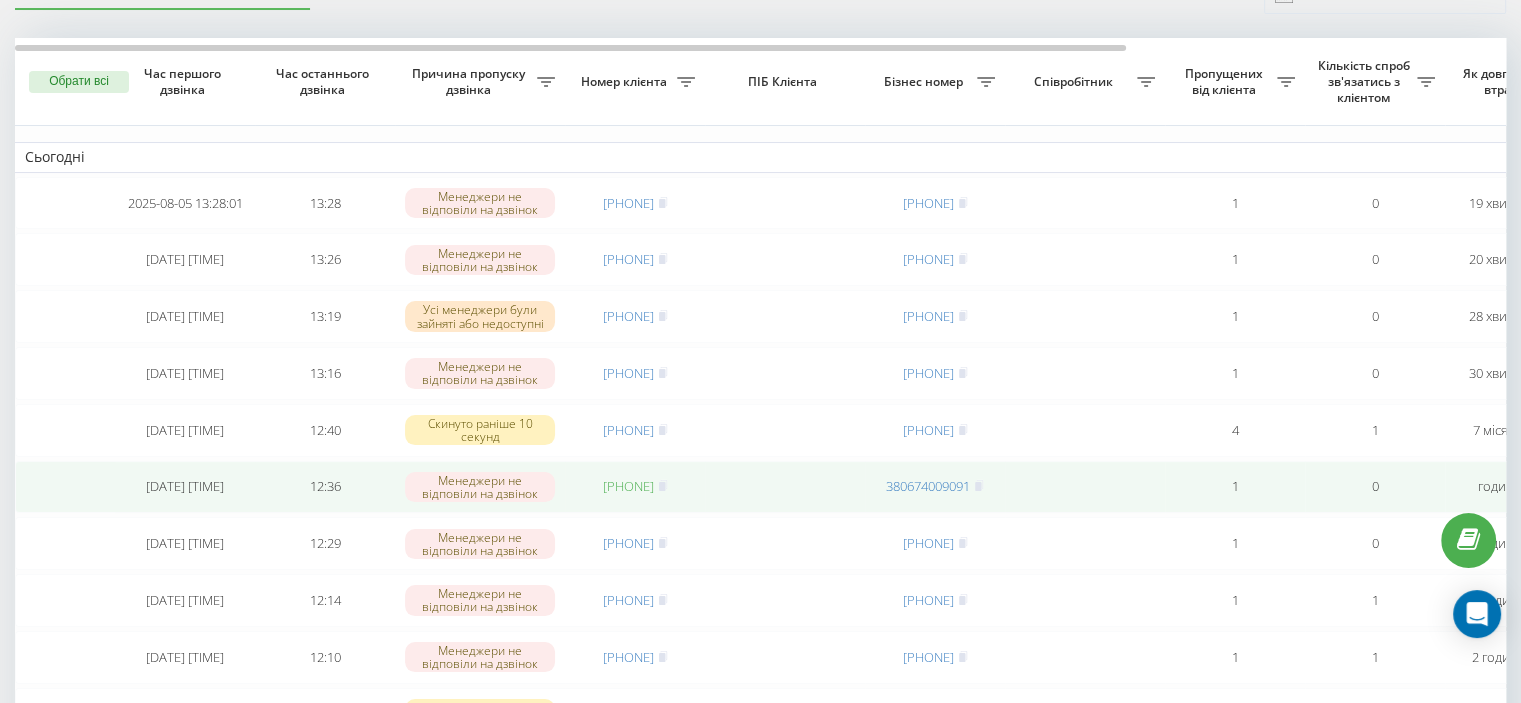copy on "[PHONE]" 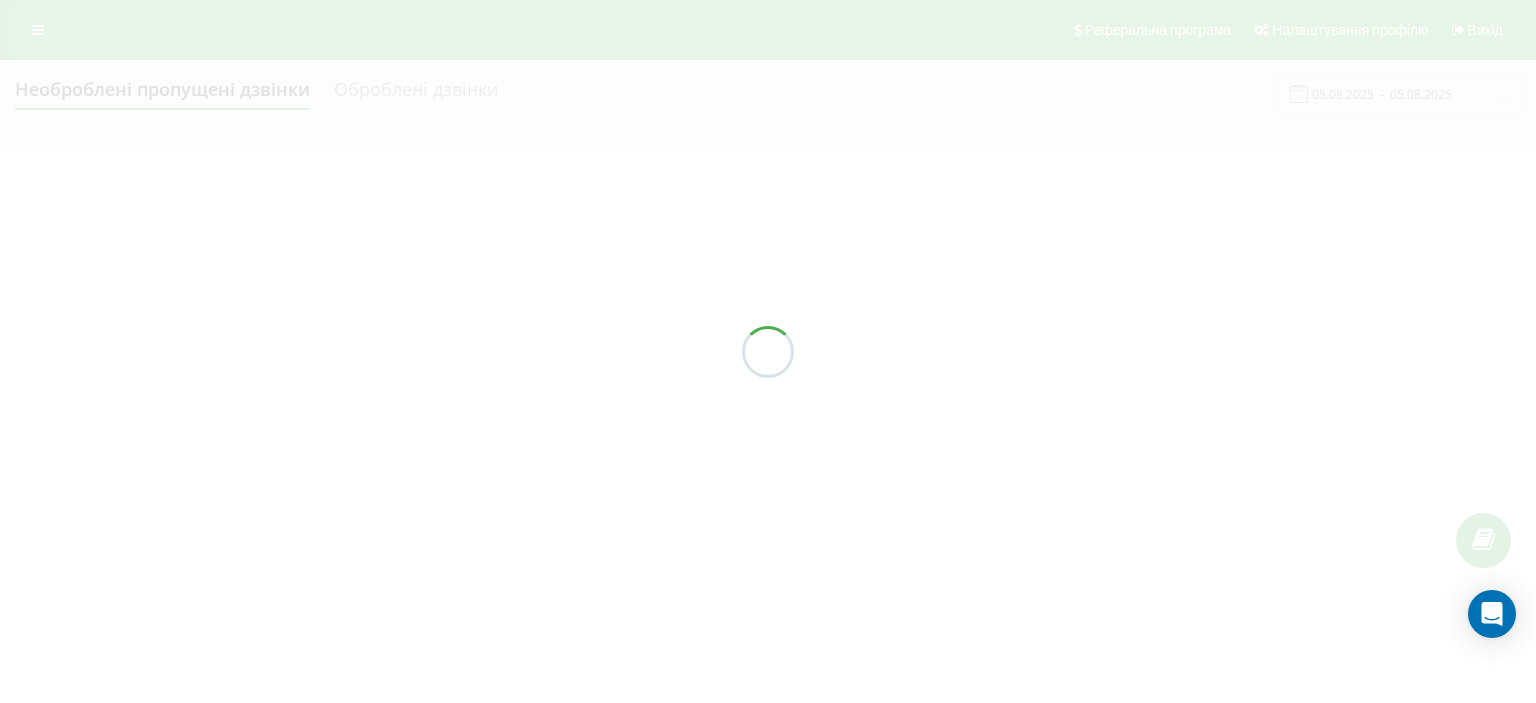 scroll, scrollTop: 0, scrollLeft: 0, axis: both 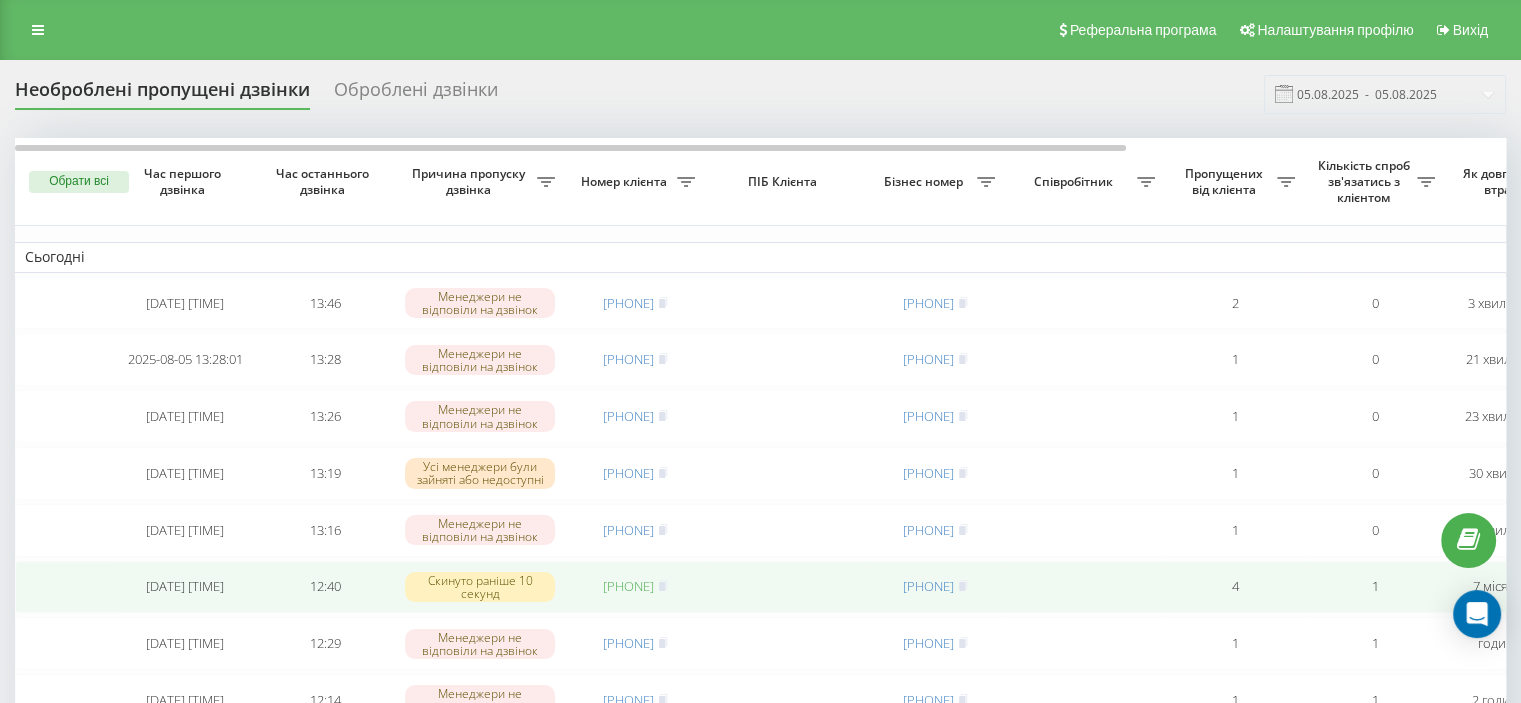 click on "[PHONE]" at bounding box center [628, 586] 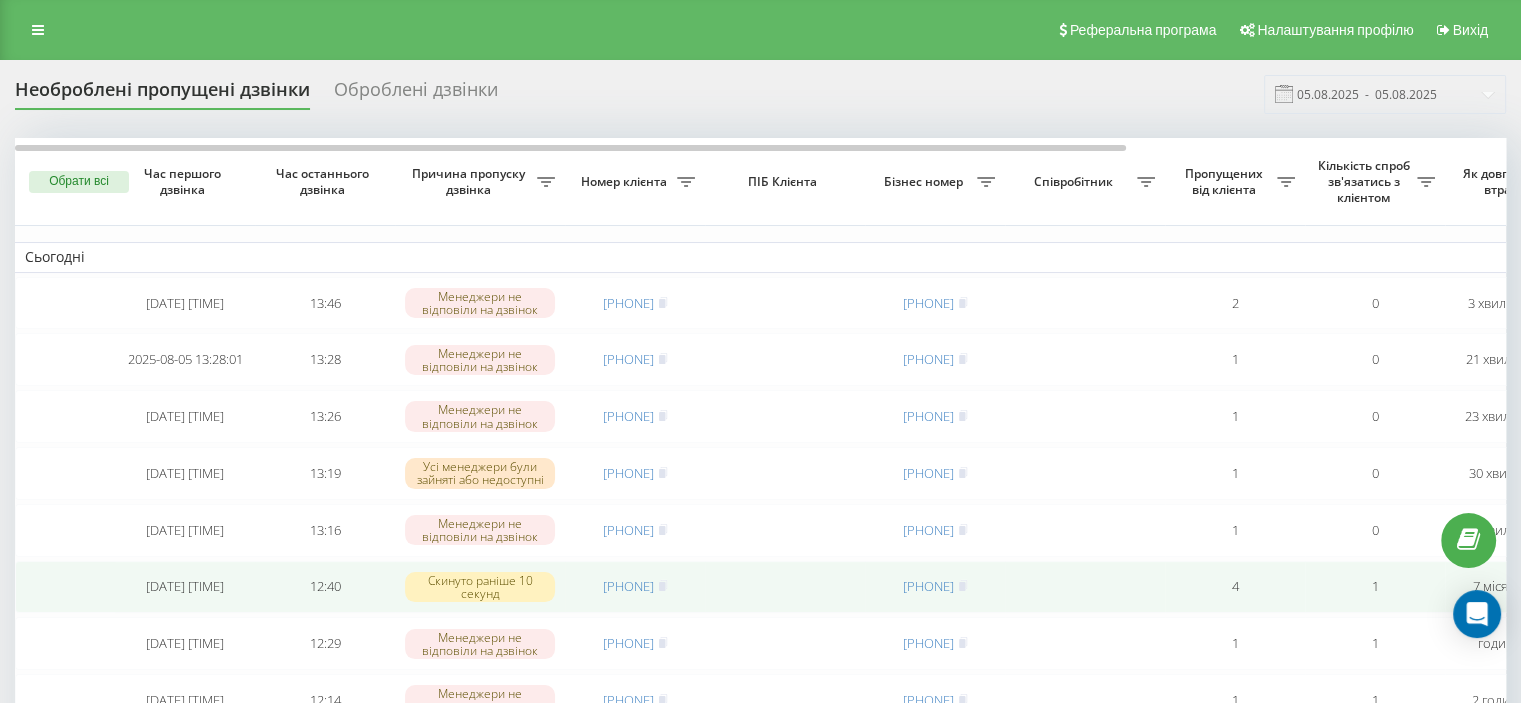 drag, startPoint x: 580, startPoint y: 604, endPoint x: 672, endPoint y: 603, distance: 92.00543 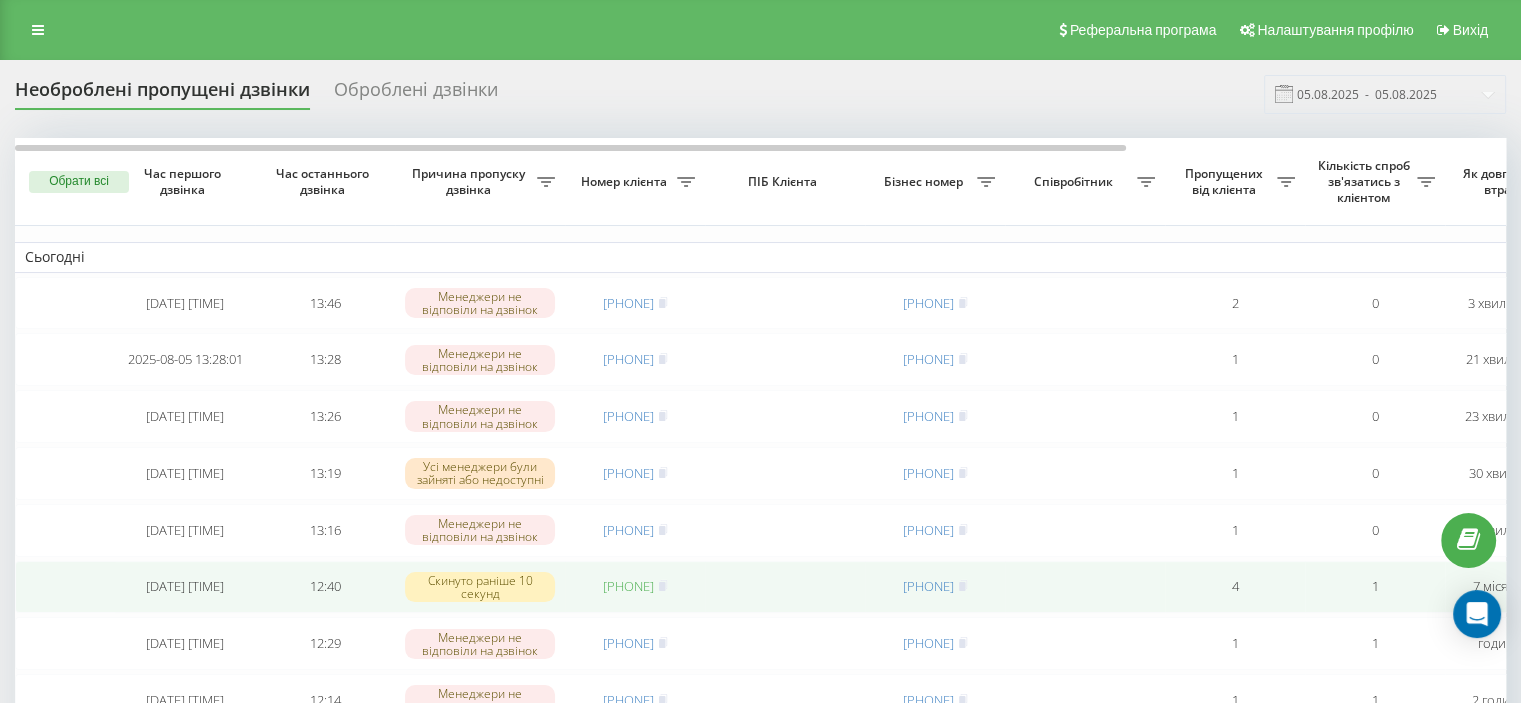 copy on "[PHONE]" 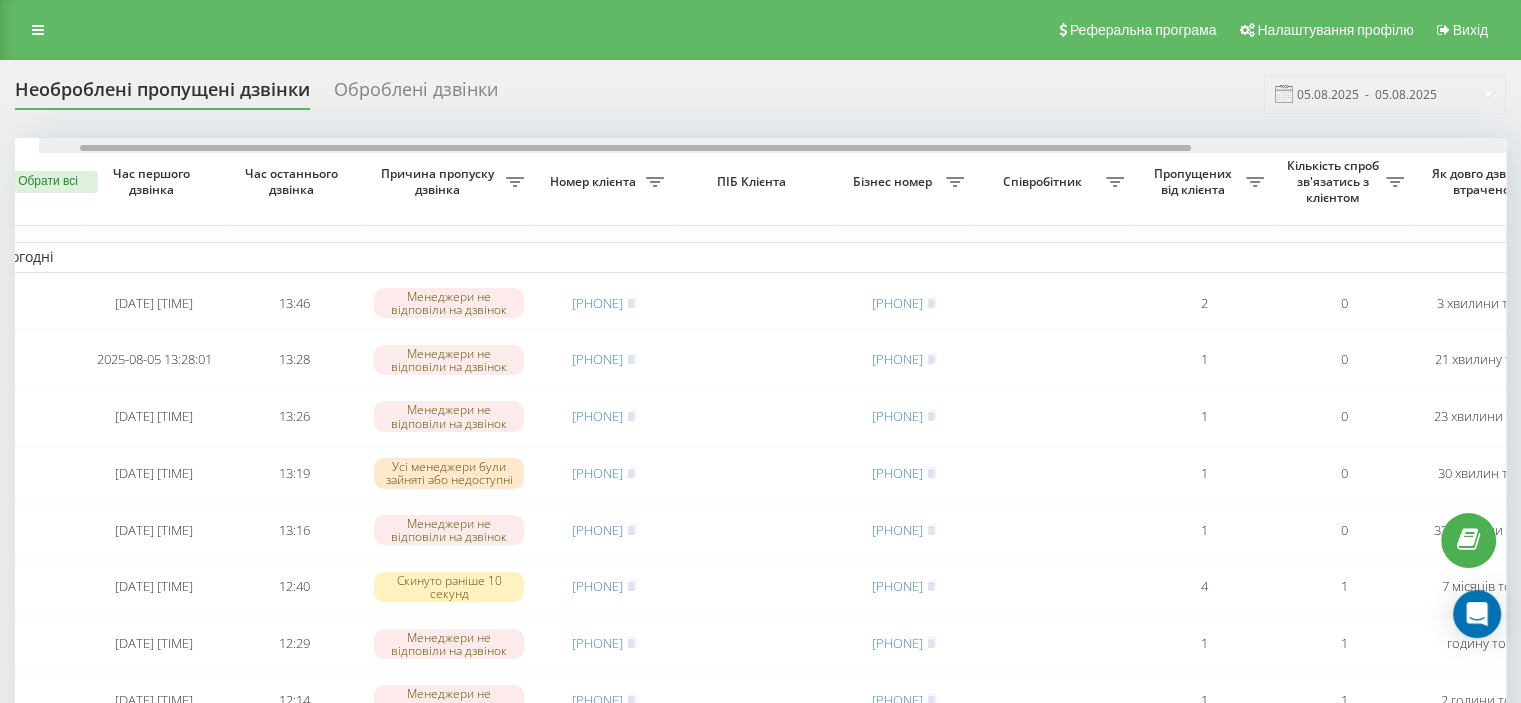 scroll, scrollTop: 0, scrollLeft: 0, axis: both 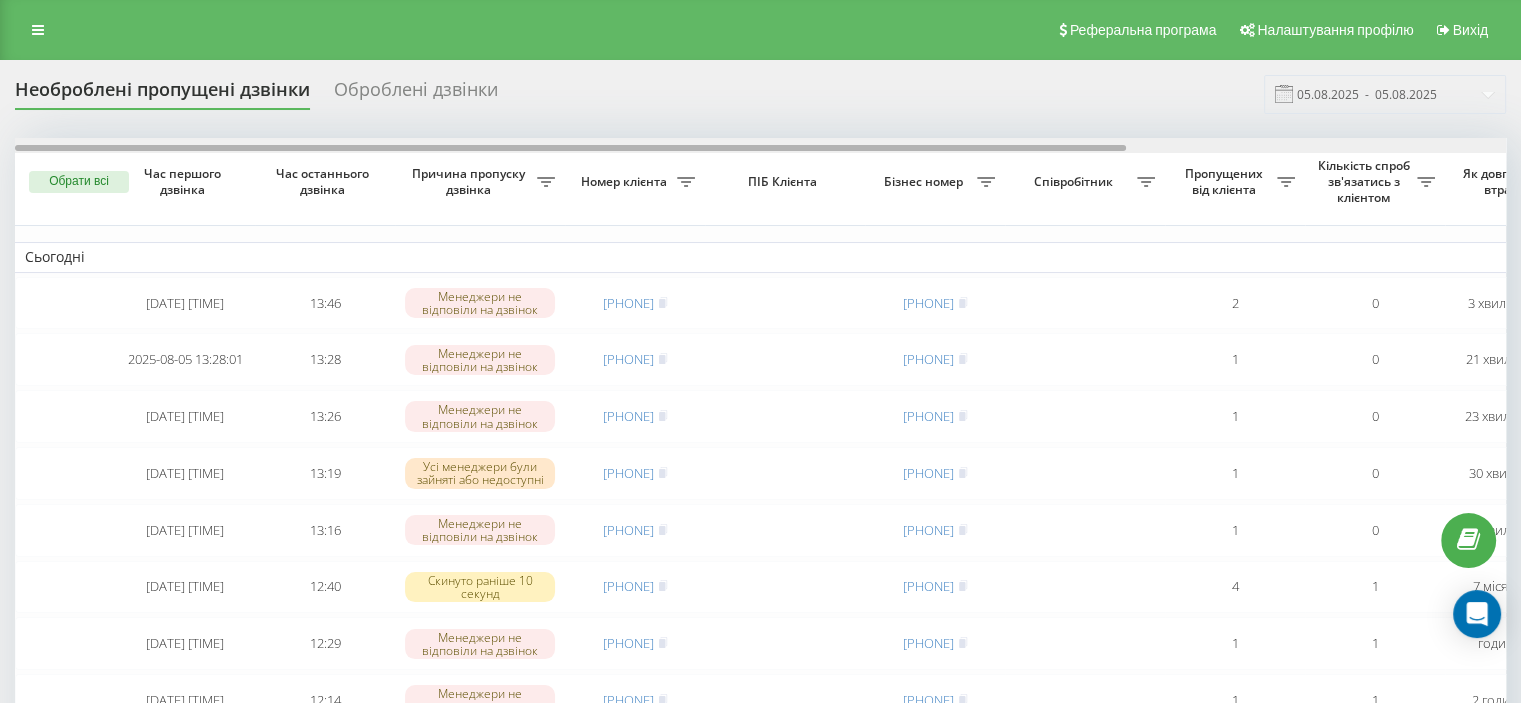 drag, startPoint x: 1097, startPoint y: 147, endPoint x: 927, endPoint y: 178, distance: 172.80336 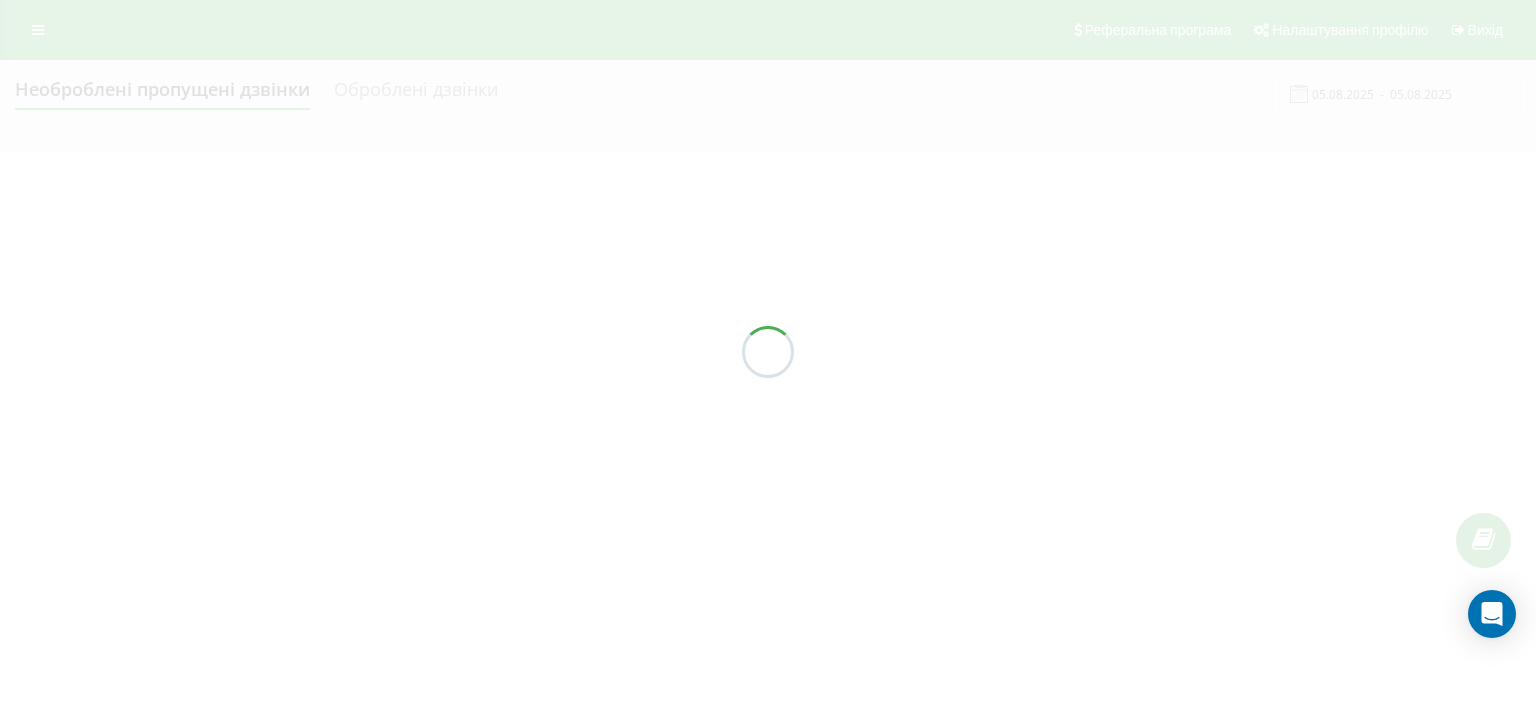 scroll, scrollTop: 0, scrollLeft: 0, axis: both 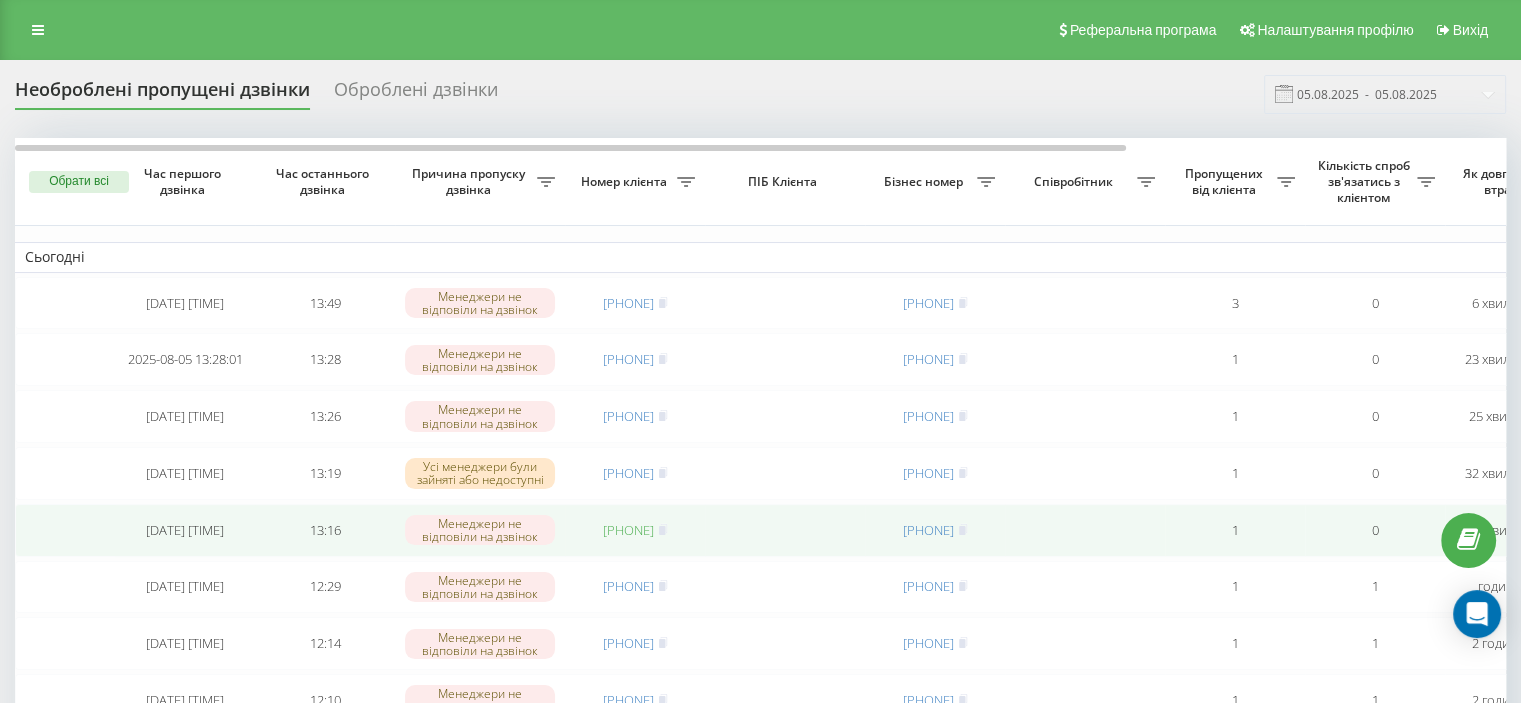 drag, startPoint x: 580, startPoint y: 540, endPoint x: 669, endPoint y: 546, distance: 89.20202 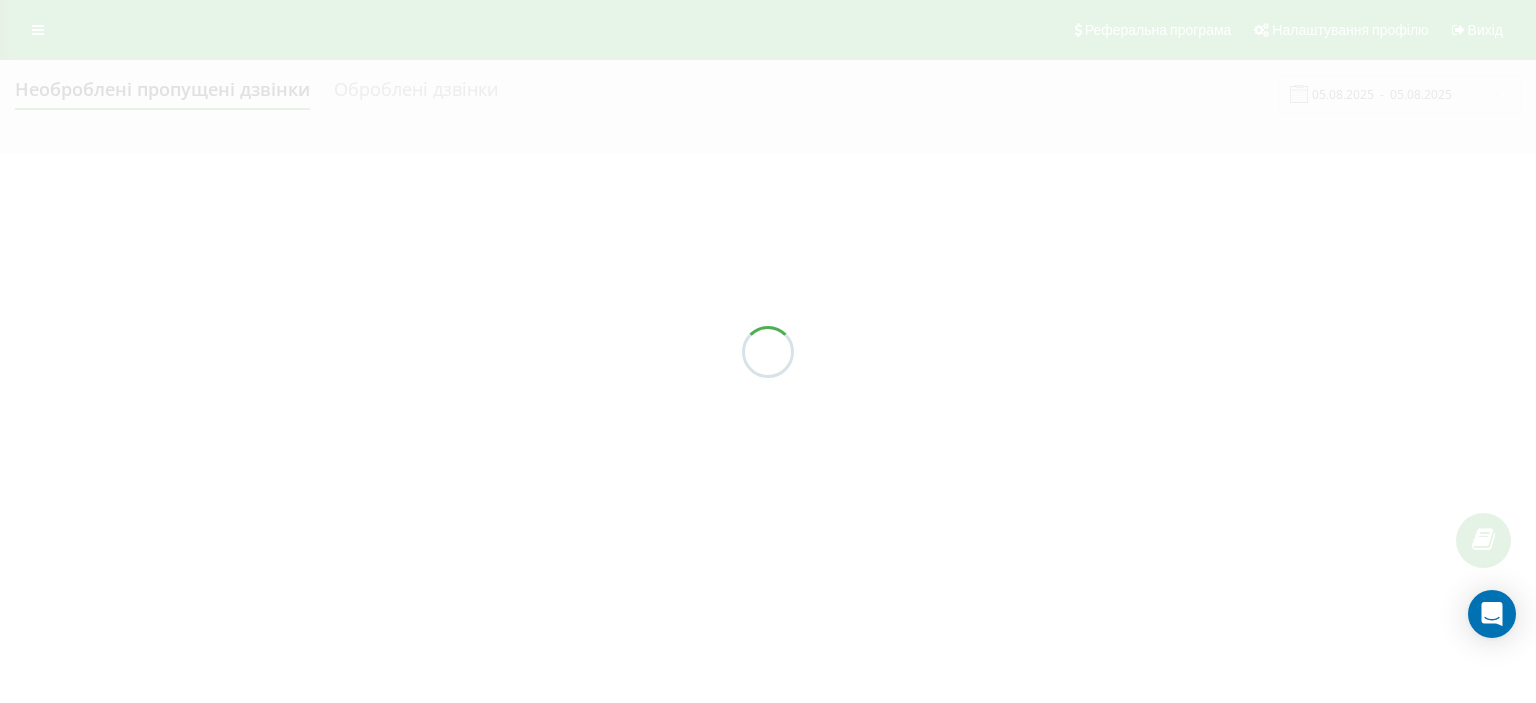 scroll, scrollTop: 0, scrollLeft: 0, axis: both 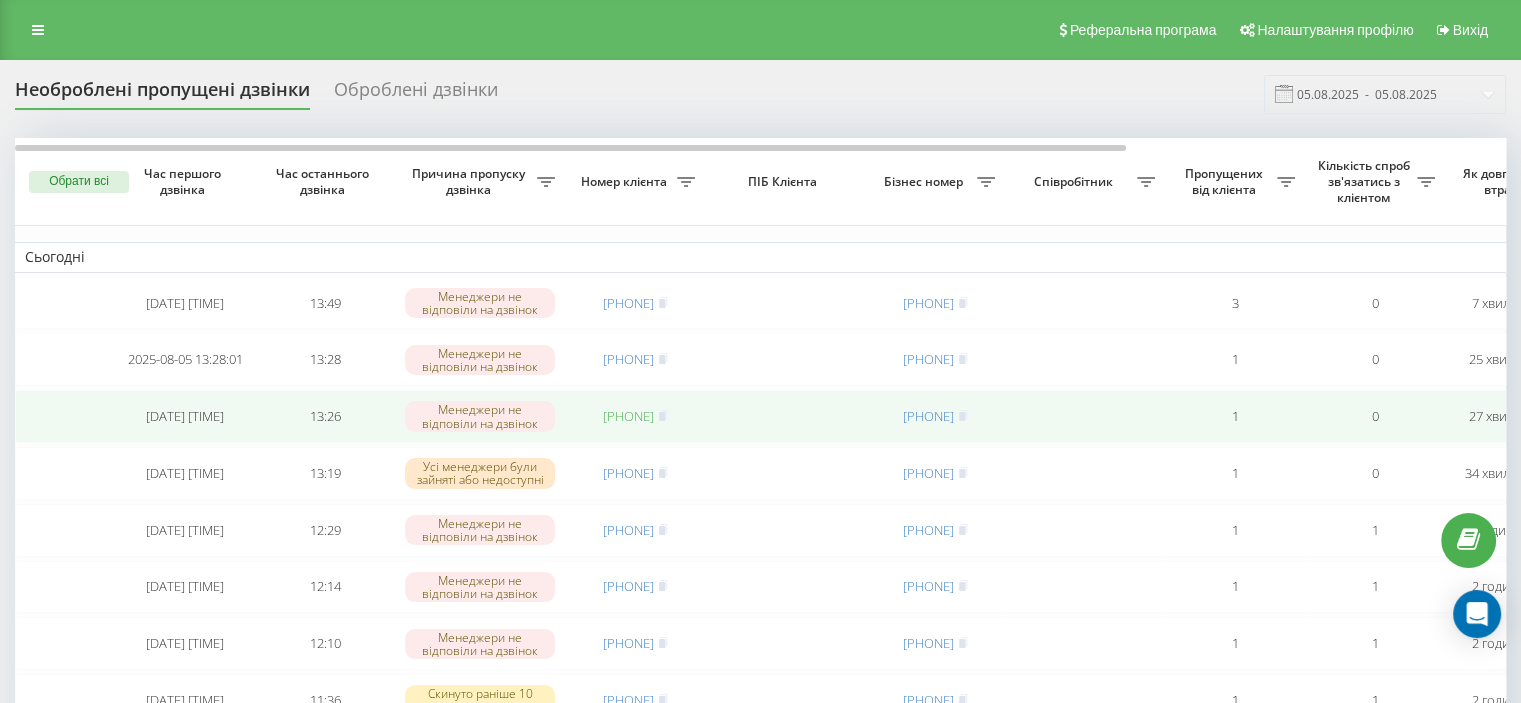 drag, startPoint x: 578, startPoint y: 419, endPoint x: 671, endPoint y: 426, distance: 93.26307 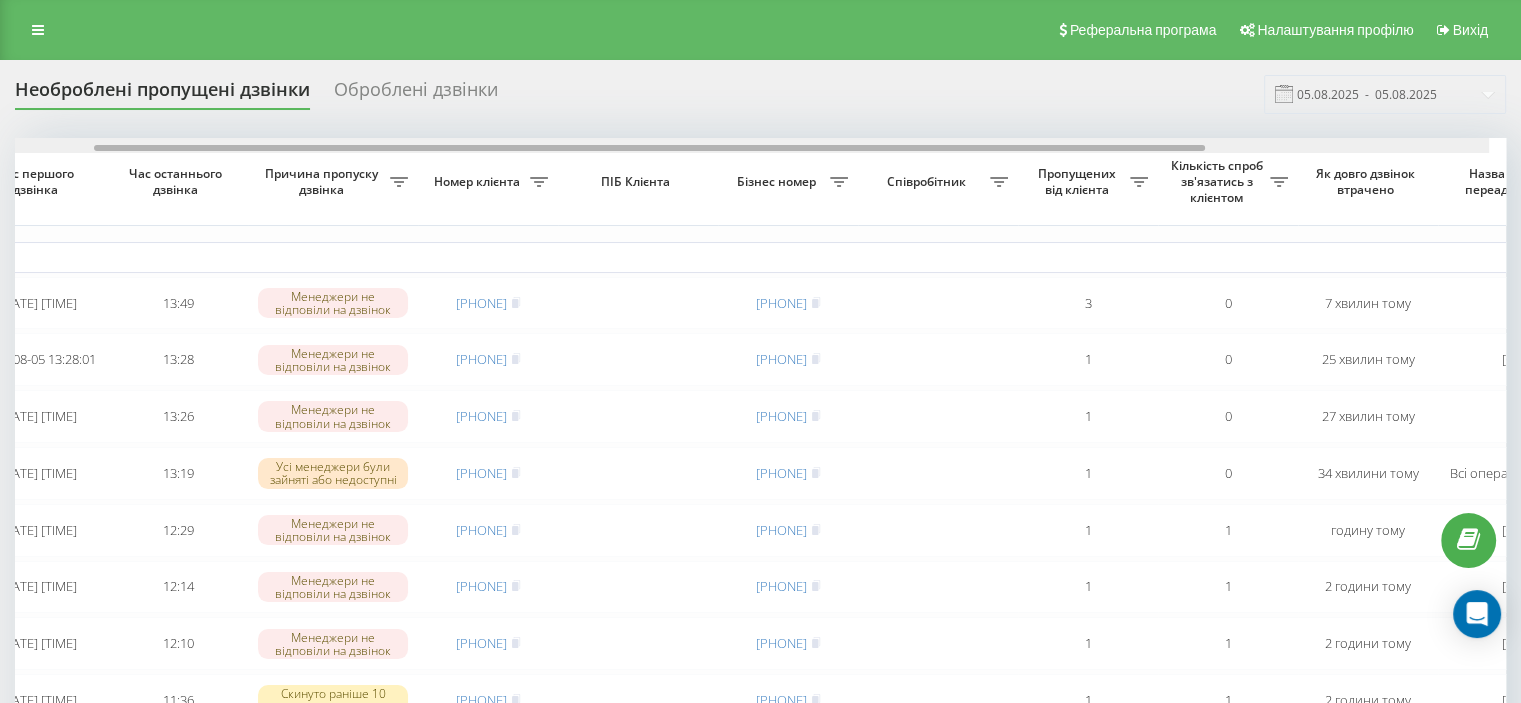 scroll, scrollTop: 0, scrollLeft: 128, axis: horizontal 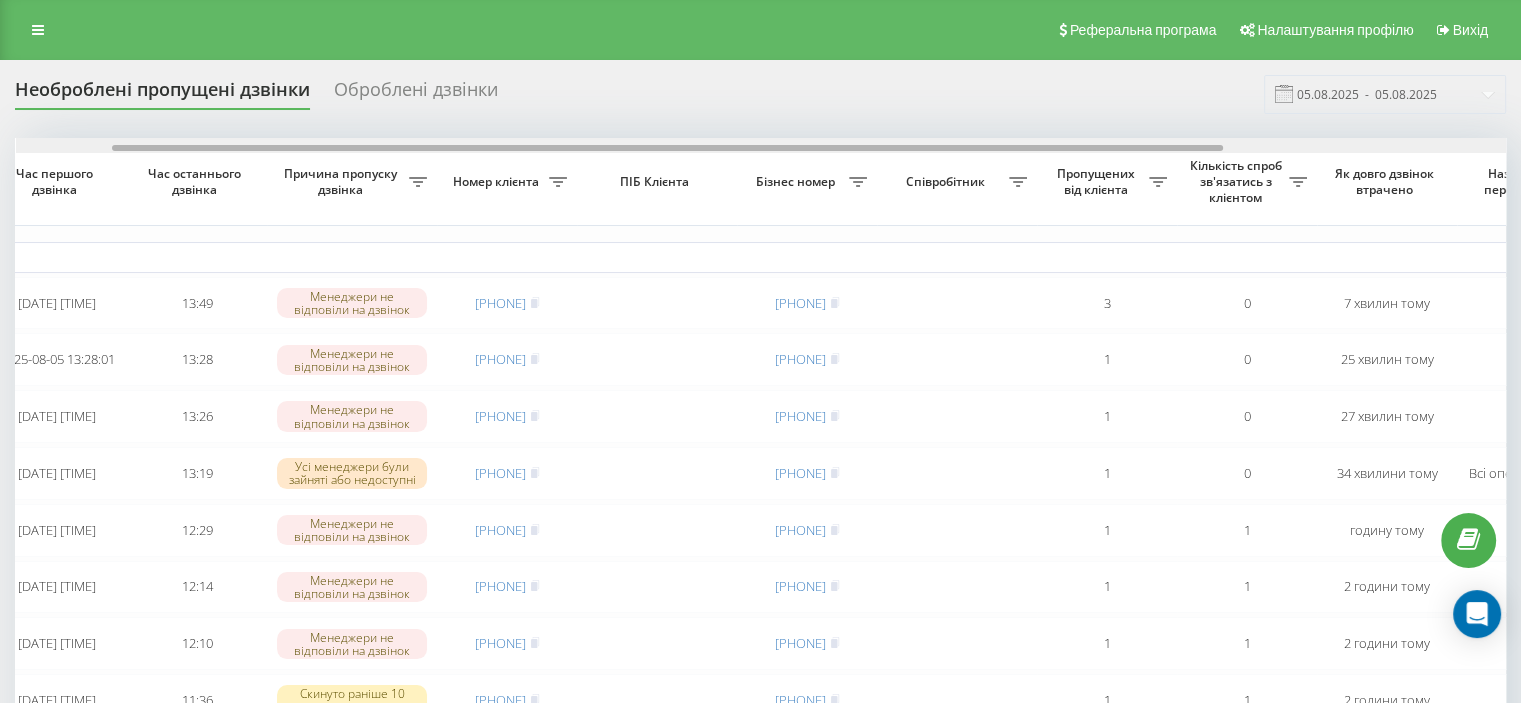 drag, startPoint x: 750, startPoint y: 147, endPoint x: 846, endPoint y: 167, distance: 98.0612 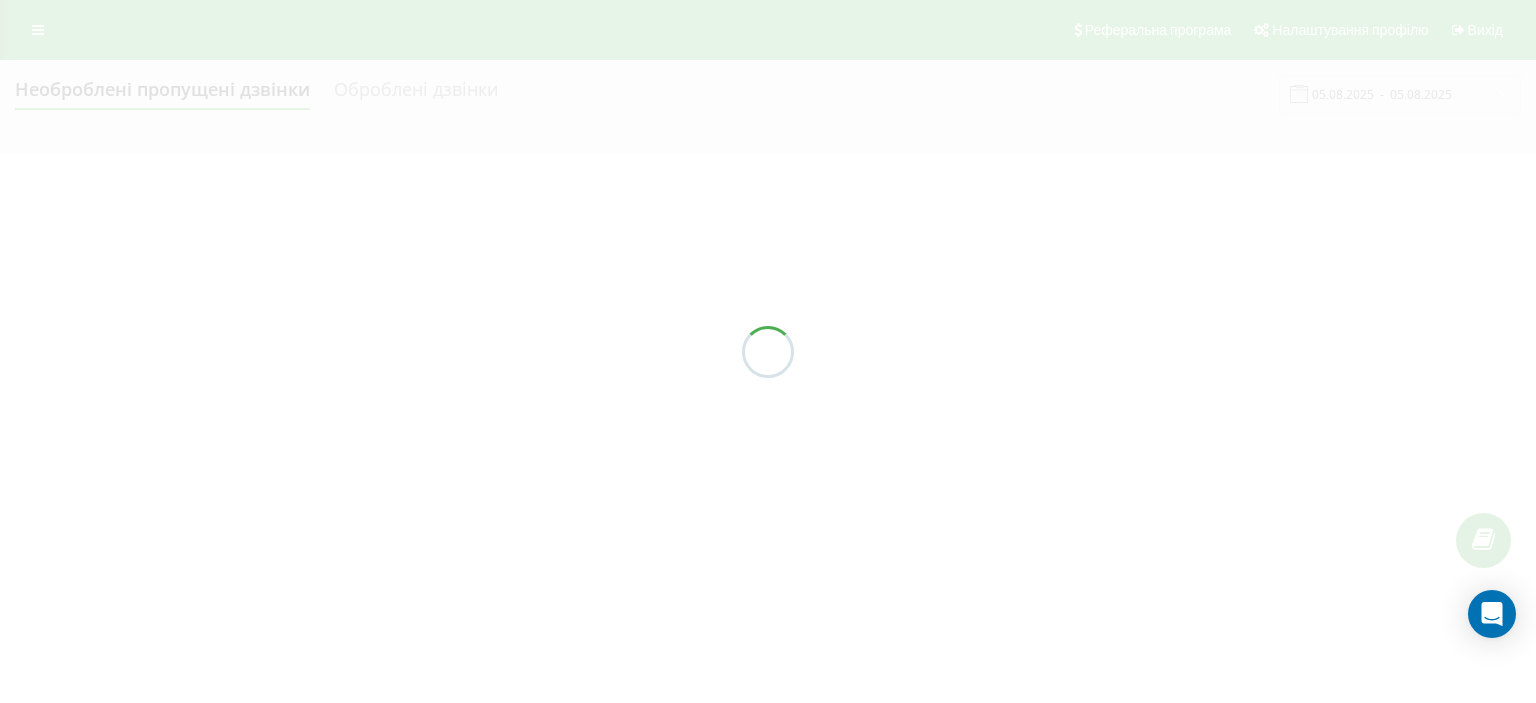 scroll, scrollTop: 0, scrollLeft: 0, axis: both 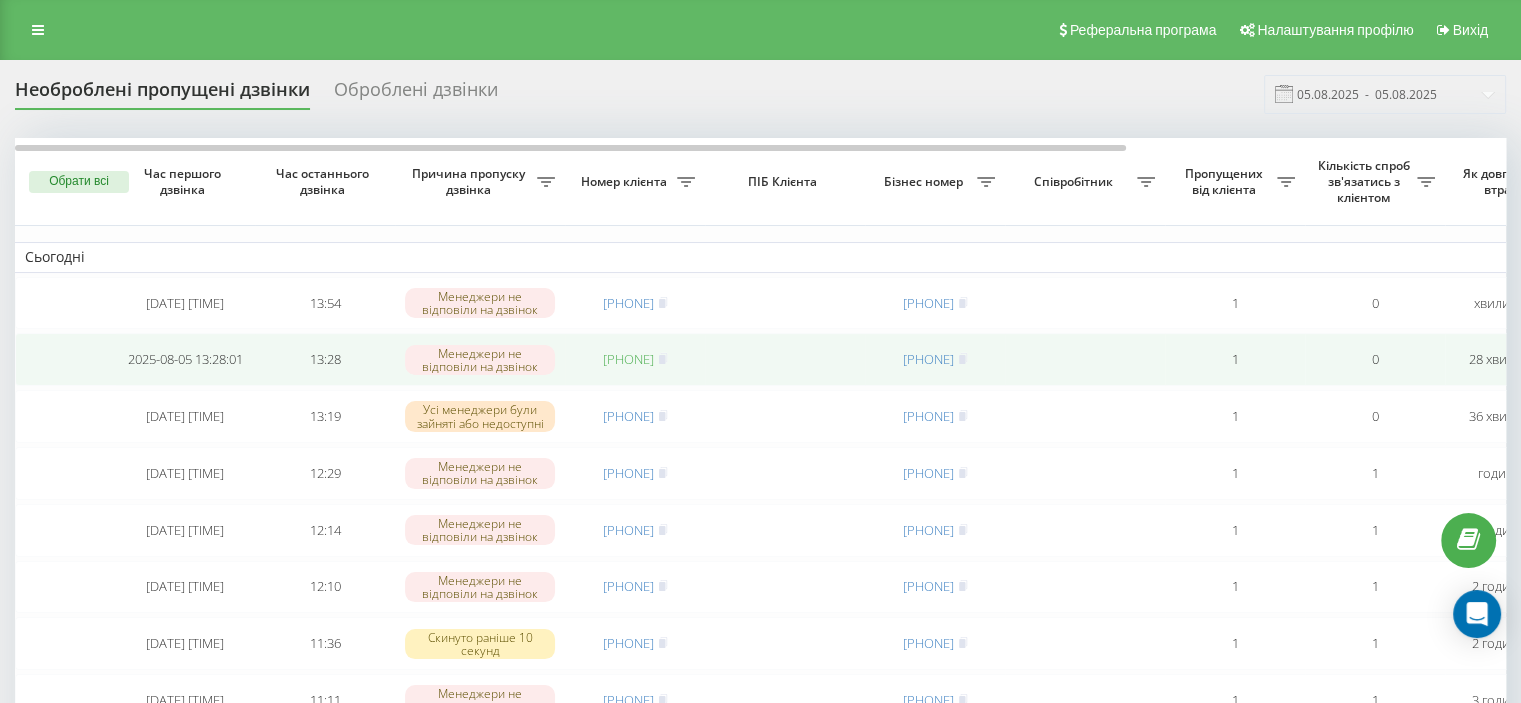 drag, startPoint x: 580, startPoint y: 360, endPoint x: 671, endPoint y: 361, distance: 91.00549 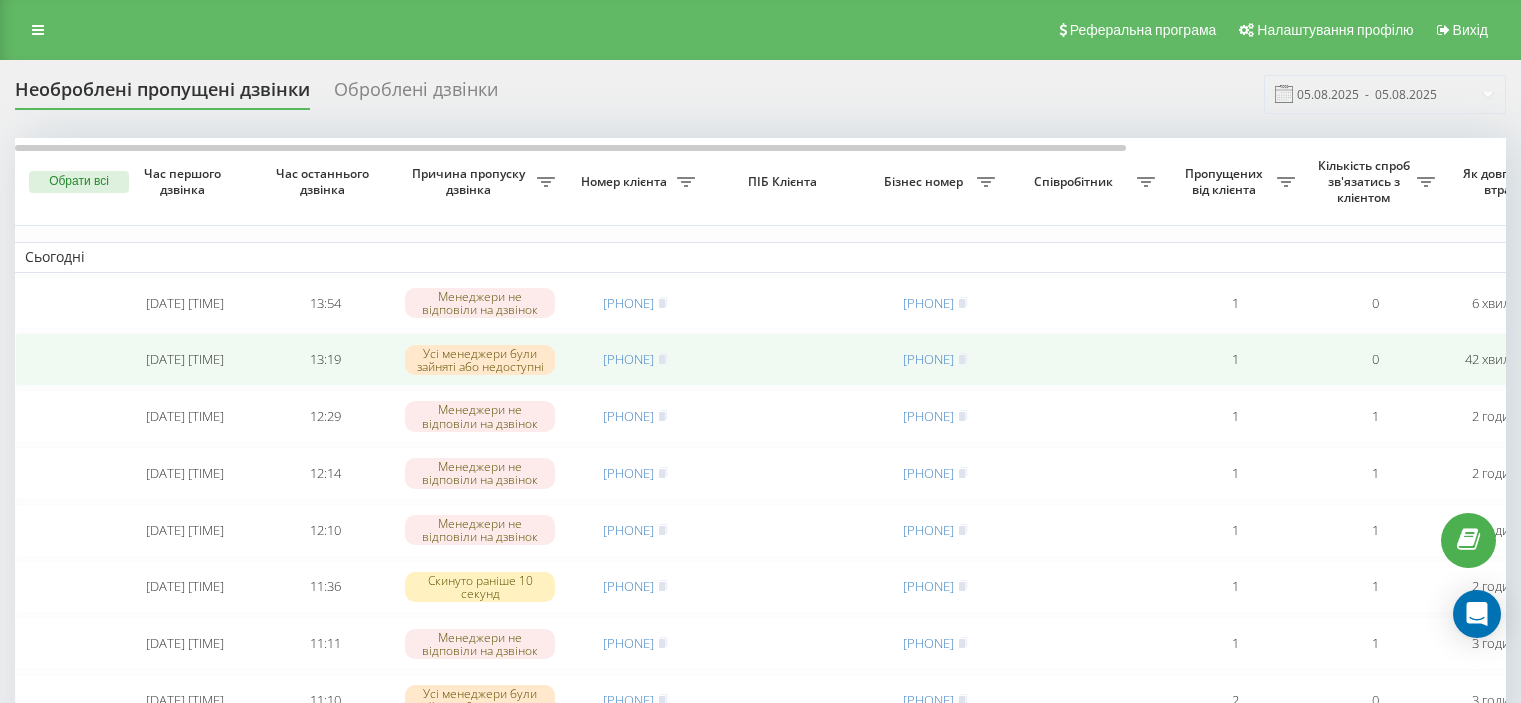 scroll, scrollTop: 0, scrollLeft: 0, axis: both 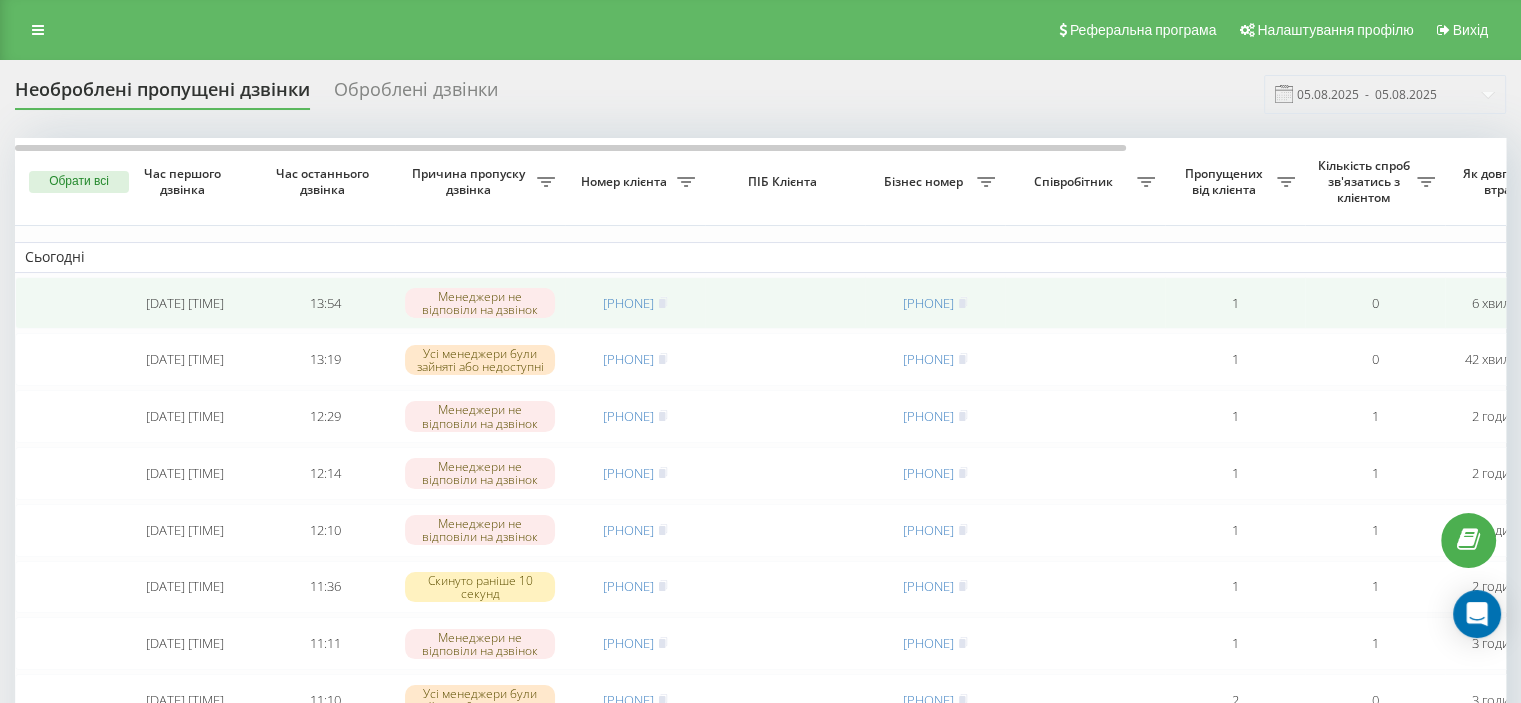 drag, startPoint x: 672, startPoint y: 298, endPoint x: 582, endPoint y: 300, distance: 90.02222 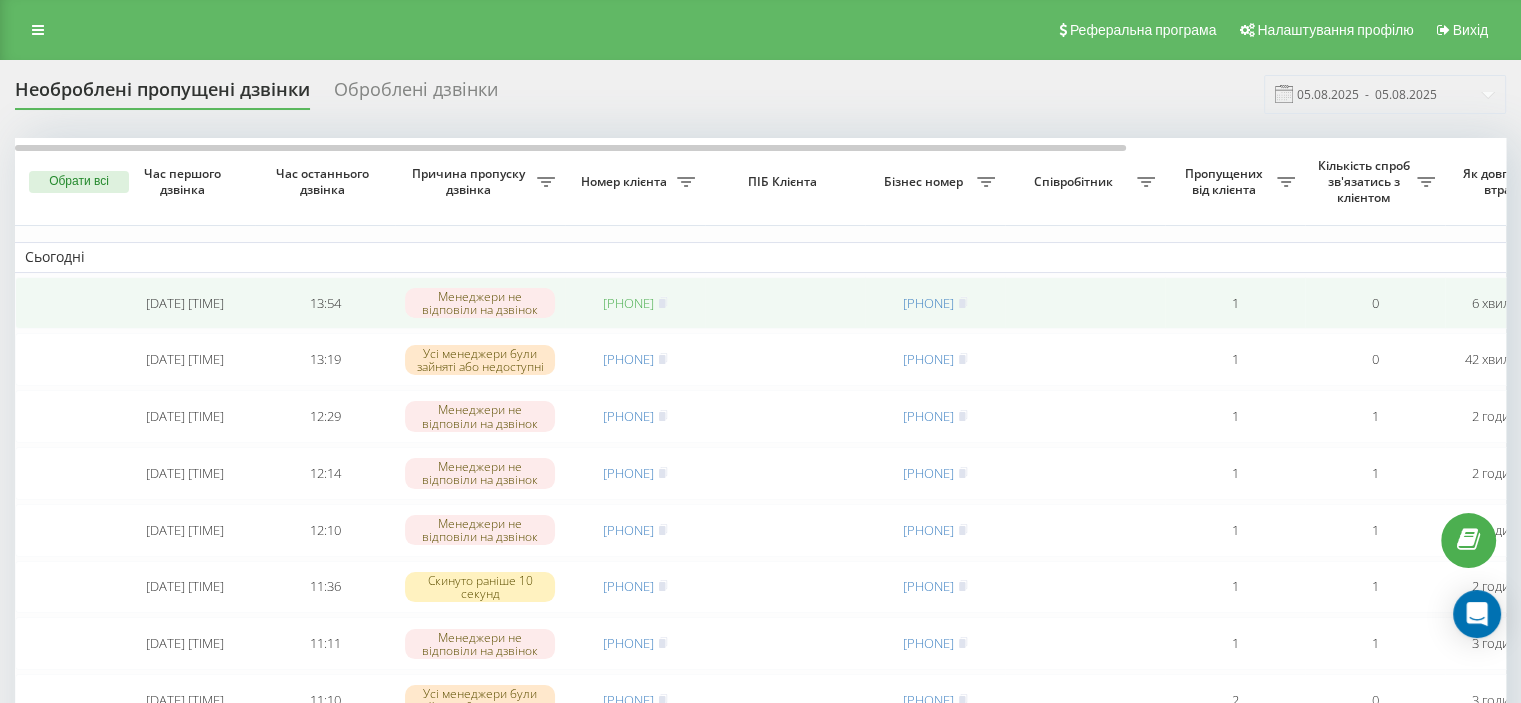 copy on "[PHONE]" 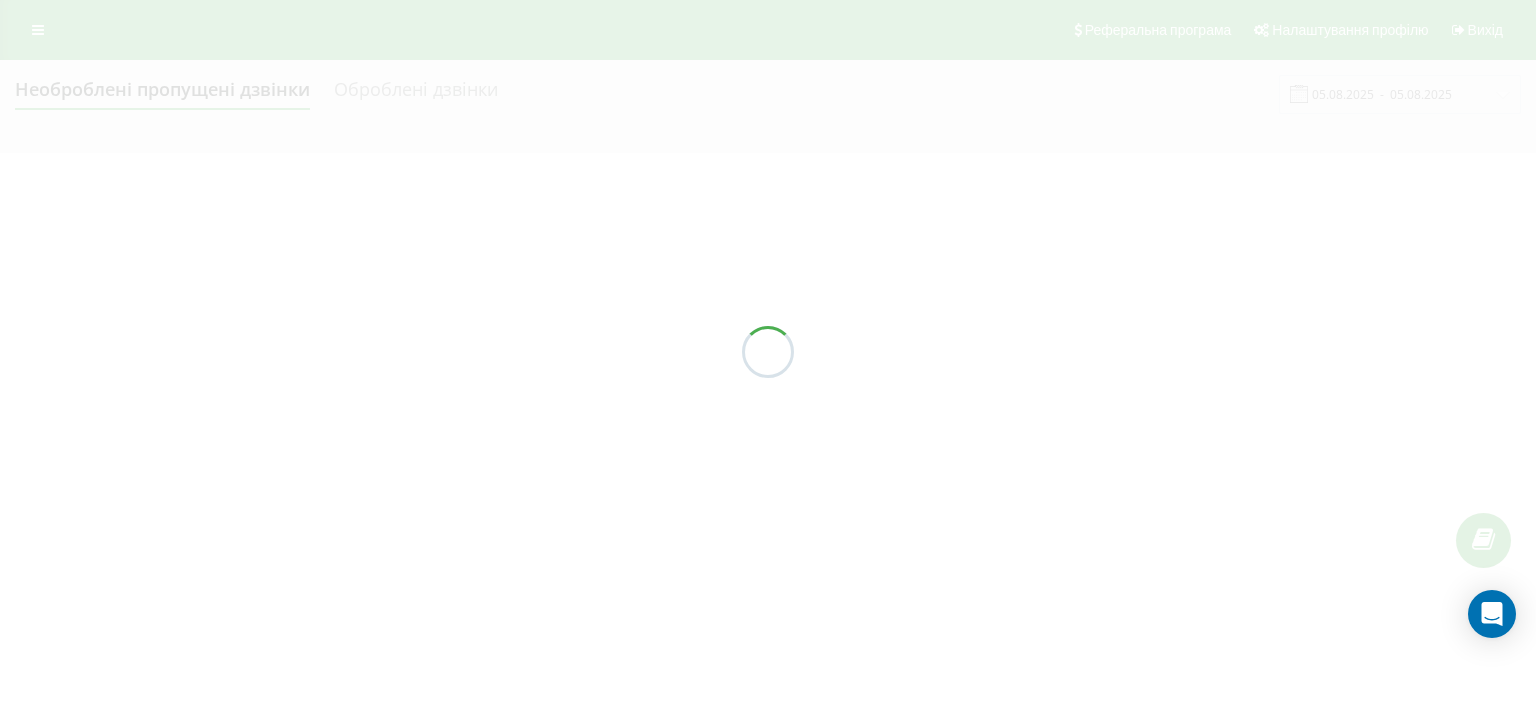 scroll, scrollTop: 0, scrollLeft: 0, axis: both 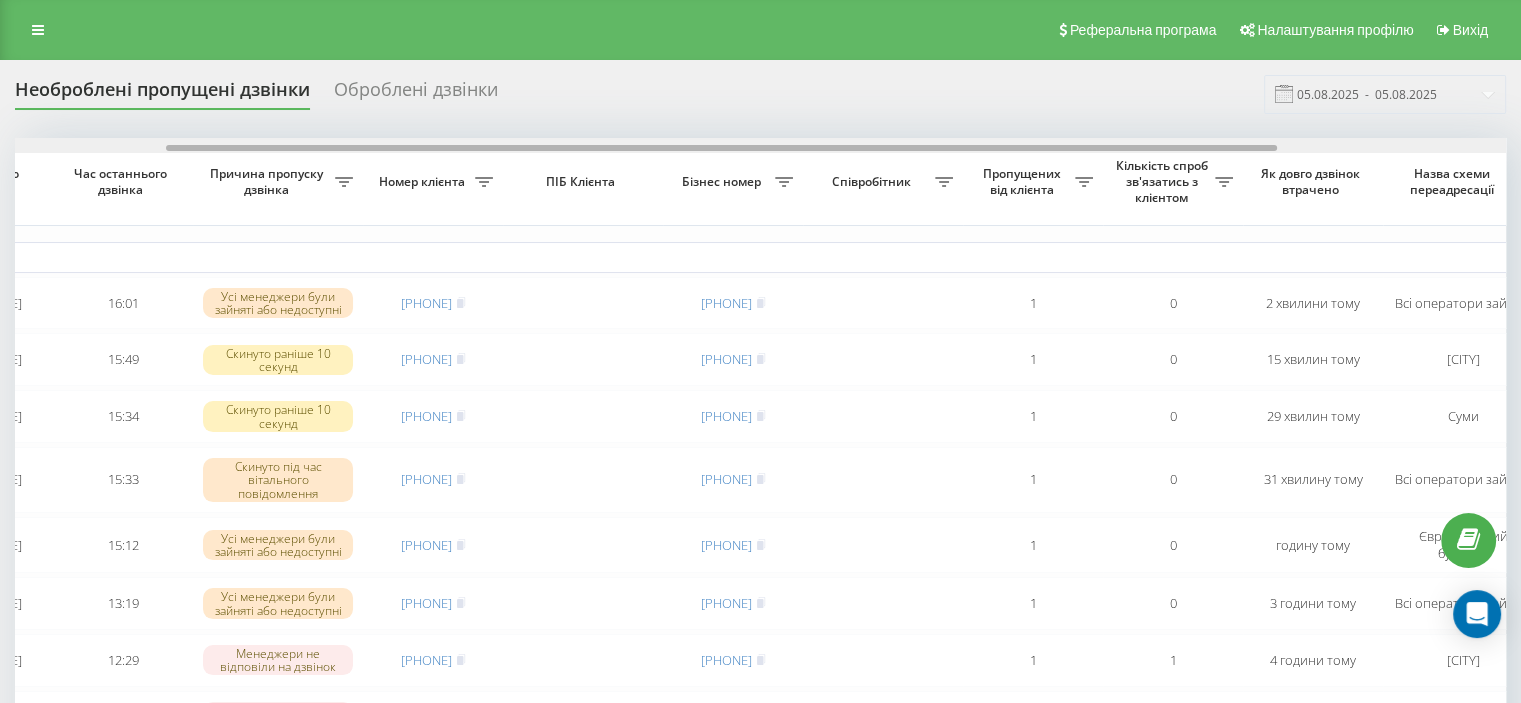 drag, startPoint x: 892, startPoint y: 147, endPoint x: 1043, endPoint y: 167, distance: 152.31874 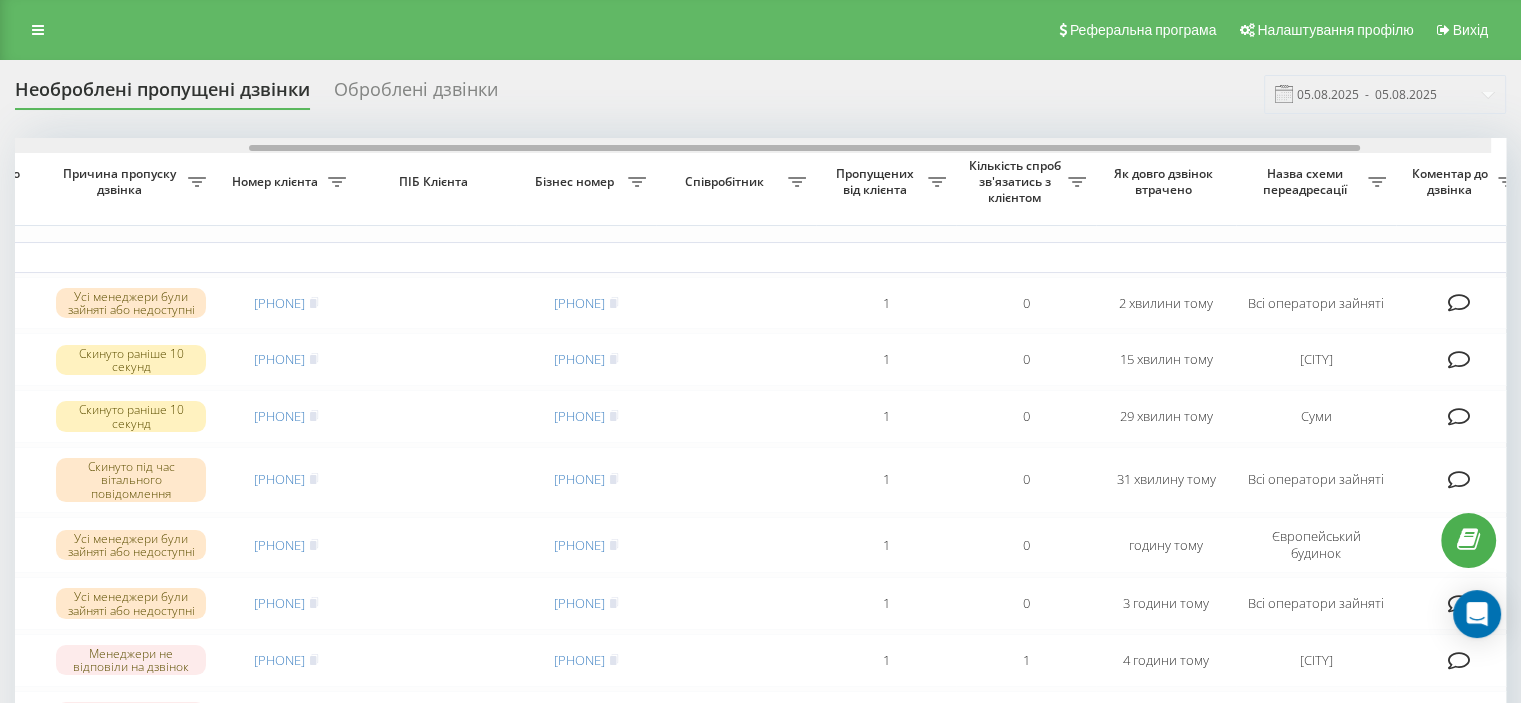 scroll, scrollTop: 0, scrollLeft: 360, axis: horizontal 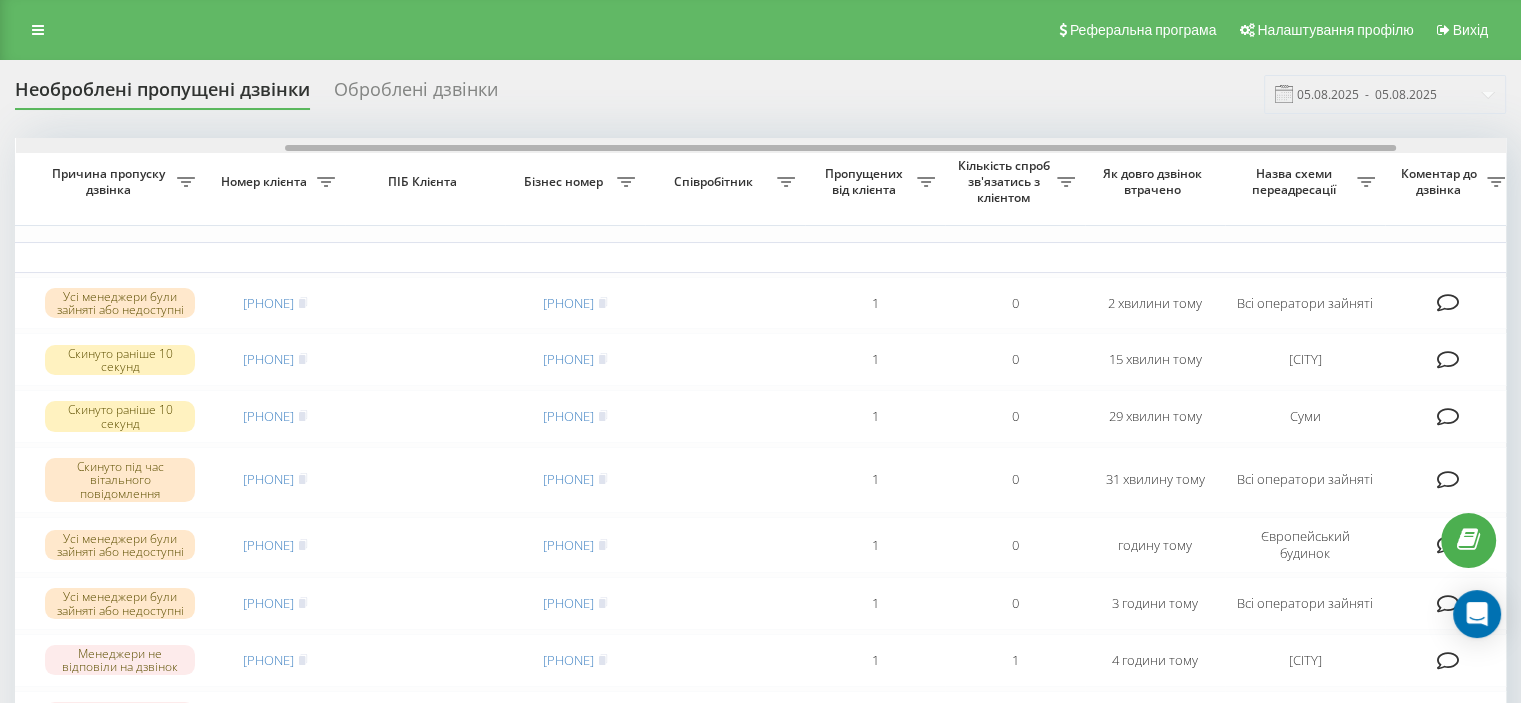 drag, startPoint x: 1066, startPoint y: 144, endPoint x: 1184, endPoint y: 147, distance: 118.03813 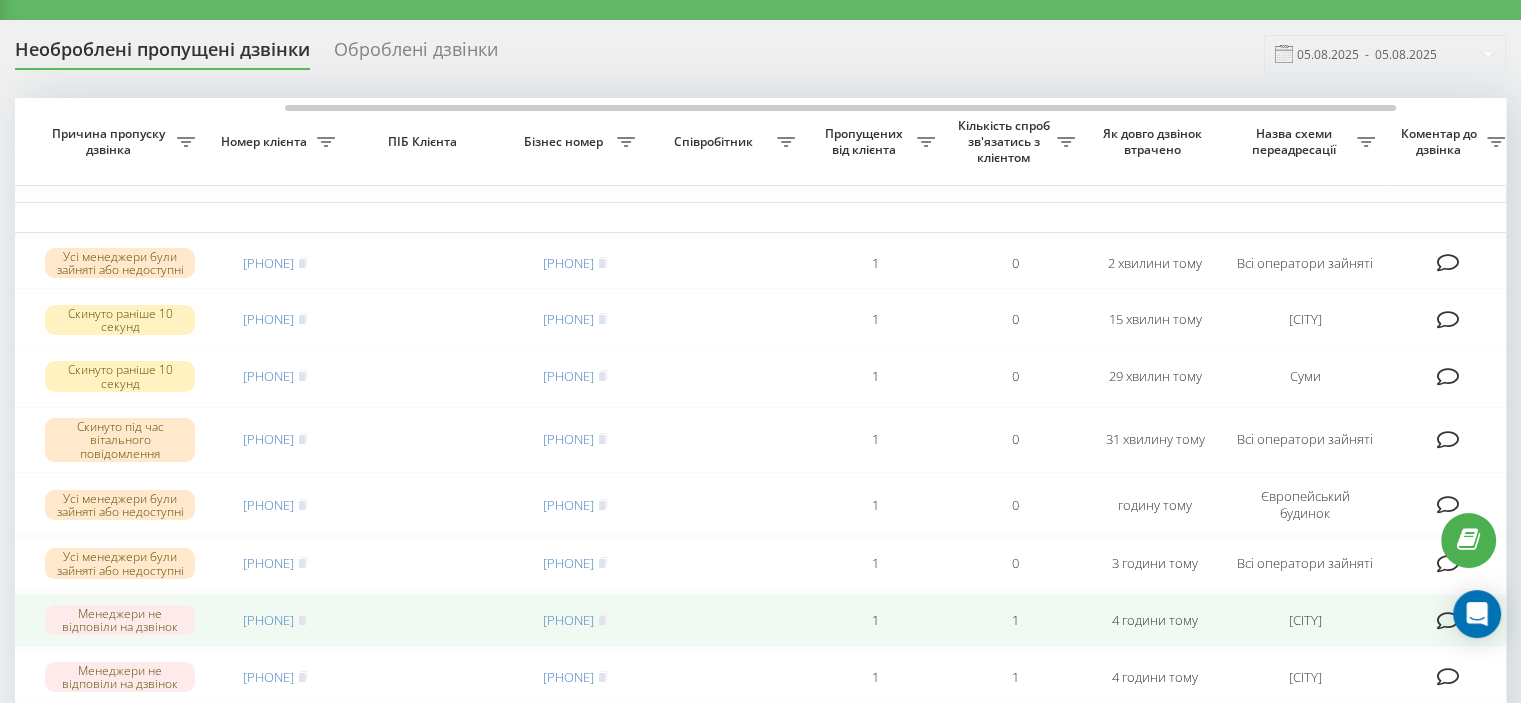 scroll, scrollTop: 0, scrollLeft: 0, axis: both 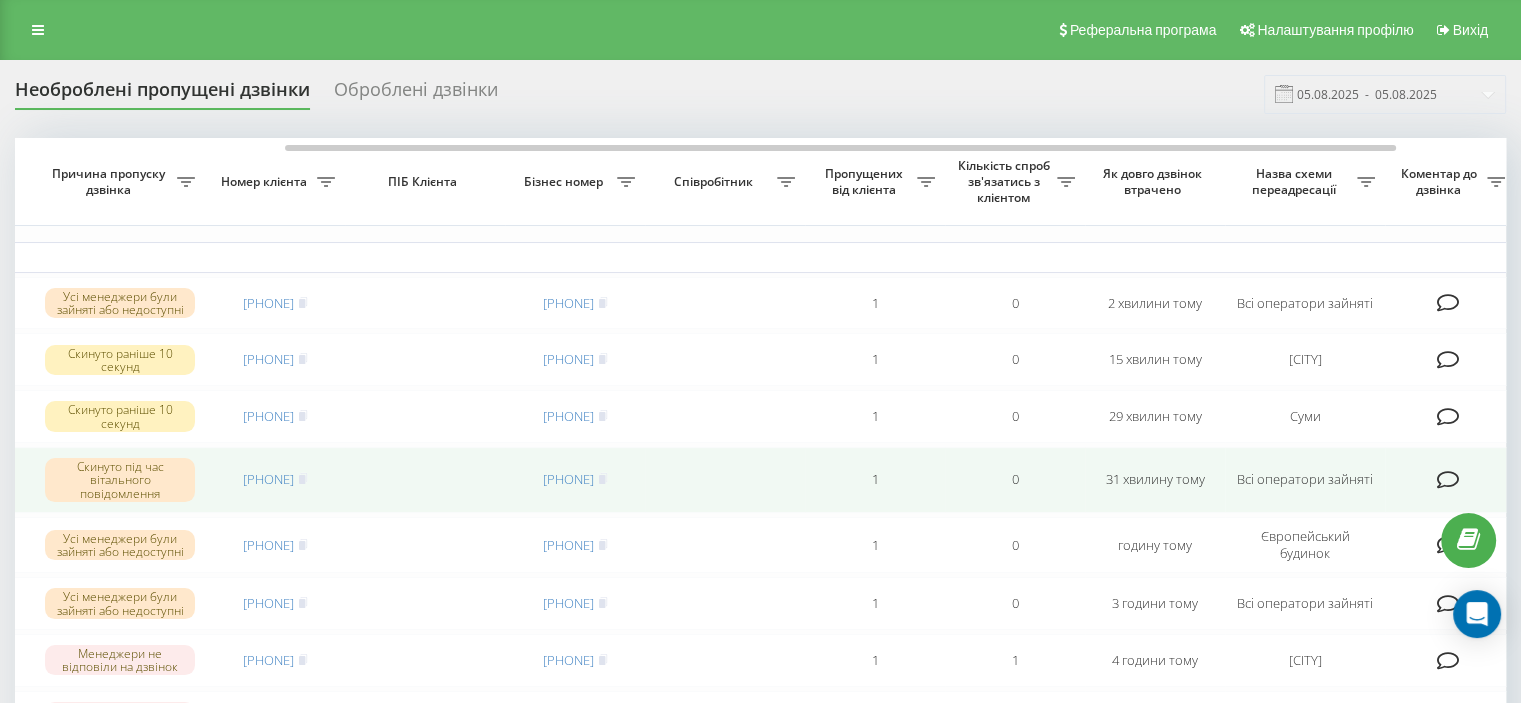 drag, startPoint x: 217, startPoint y: 487, endPoint x: 317, endPoint y: 499, distance: 100.71743 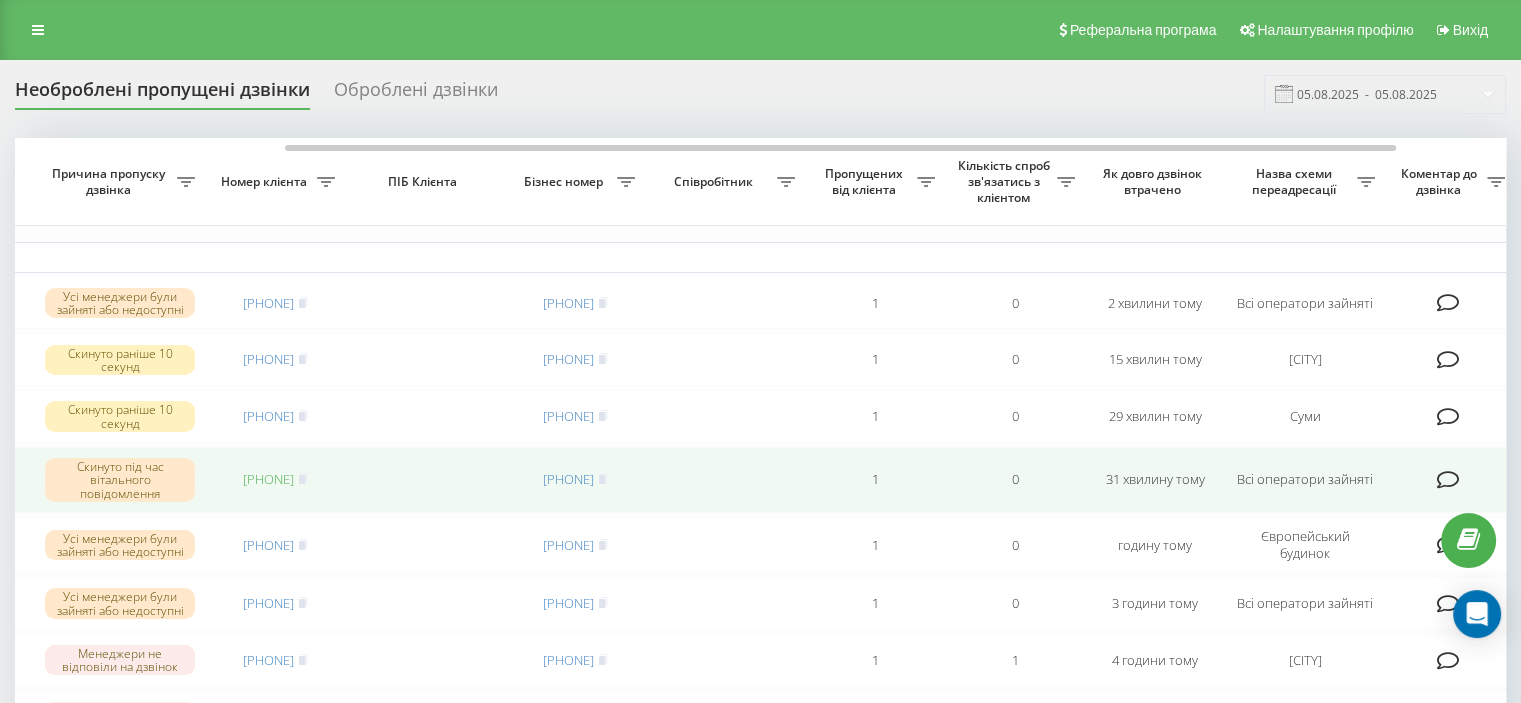 copy on "[PHONE]" 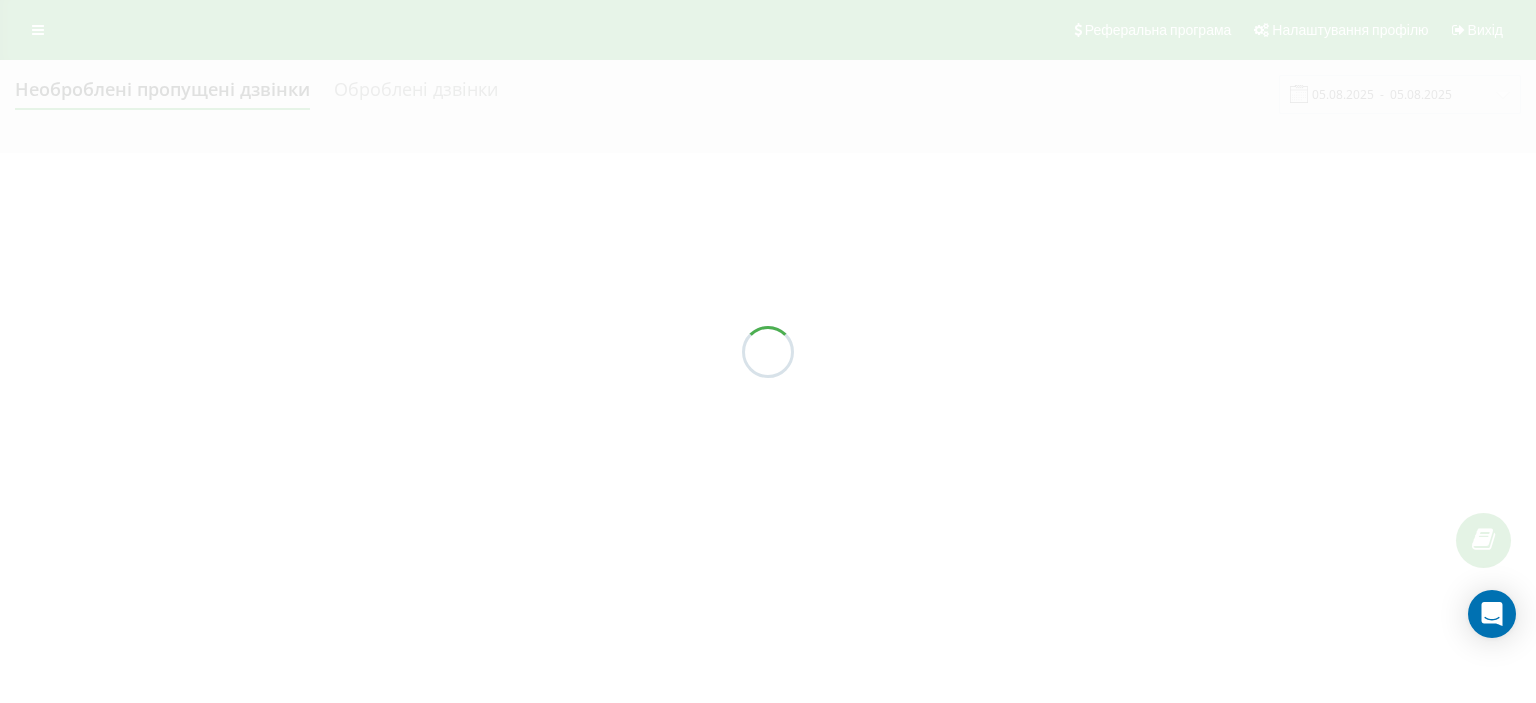 scroll, scrollTop: 0, scrollLeft: 0, axis: both 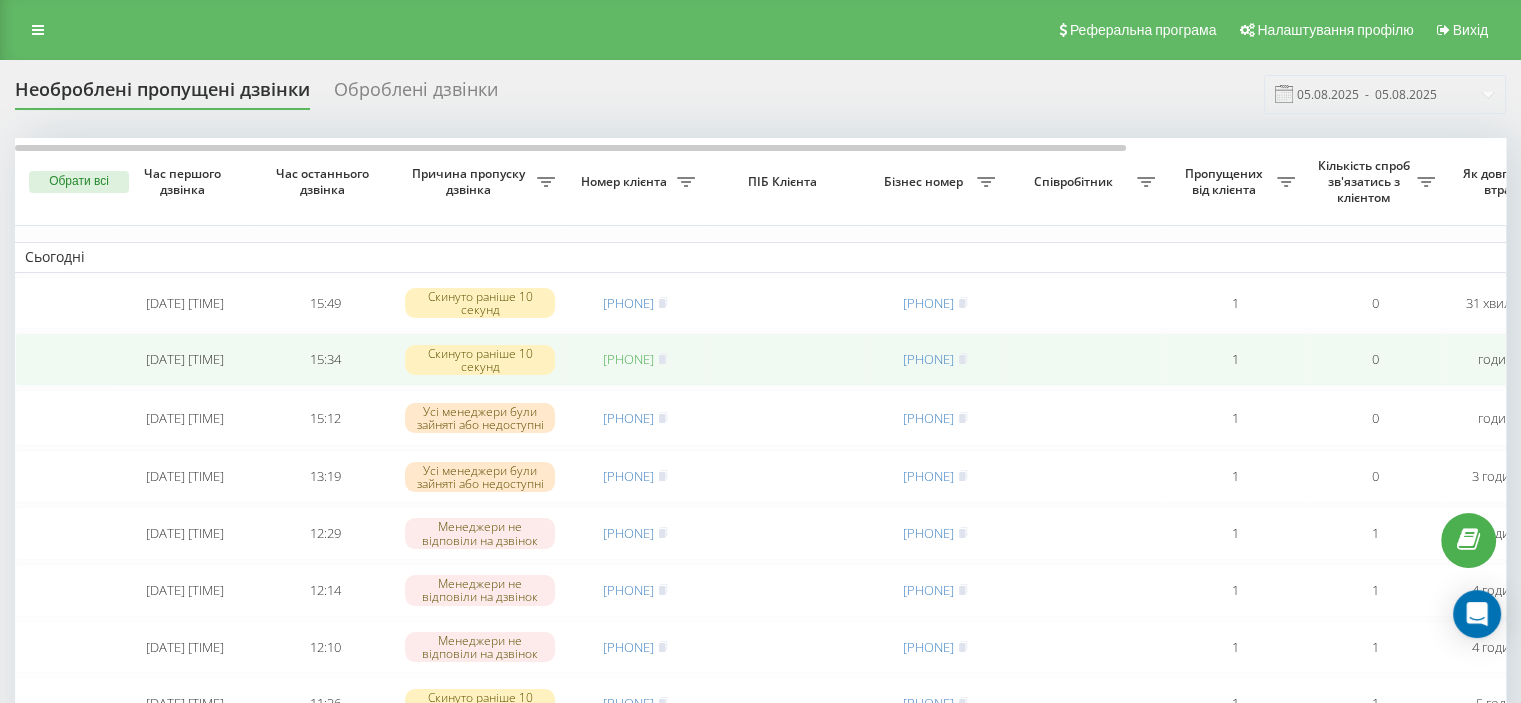 drag, startPoint x: 577, startPoint y: 360, endPoint x: 672, endPoint y: 359, distance: 95.005264 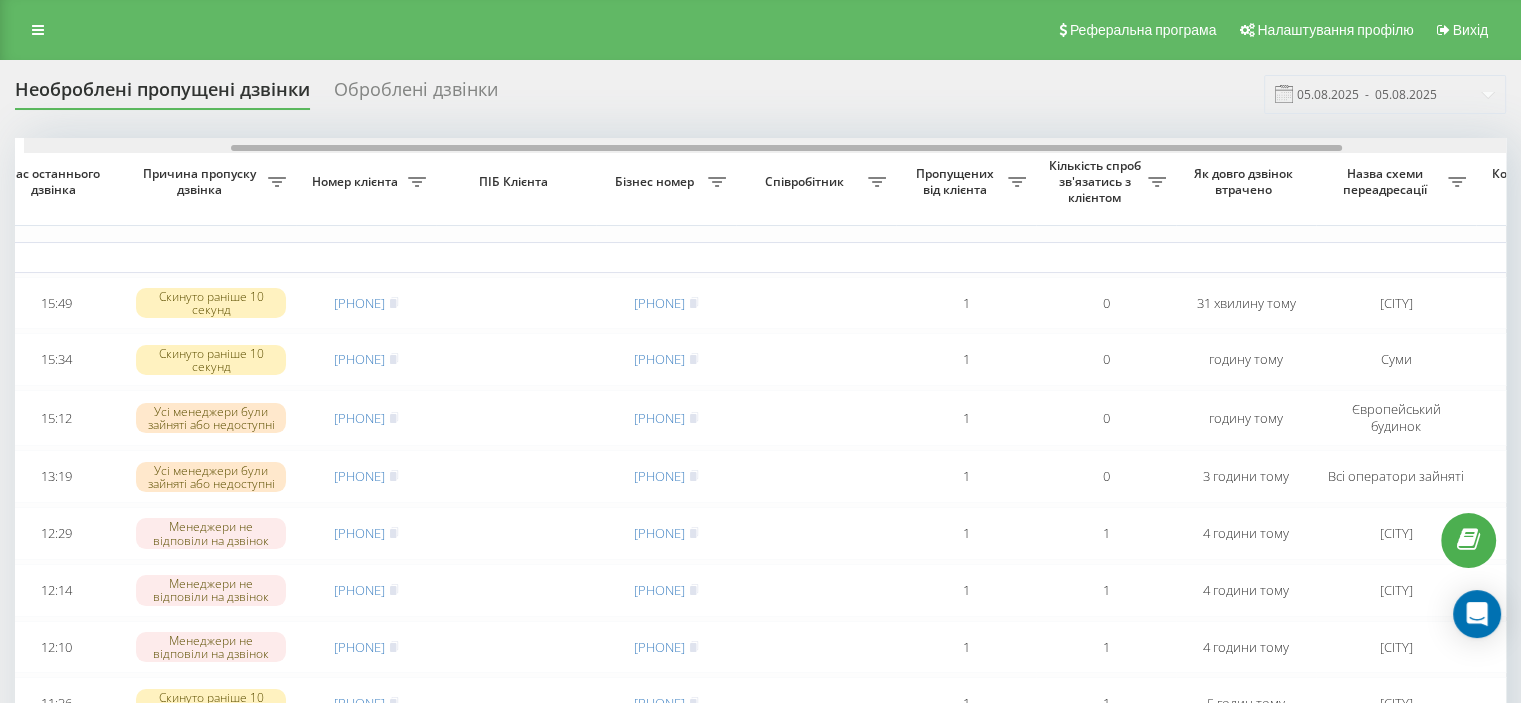 scroll, scrollTop: 0, scrollLeft: 278, axis: horizontal 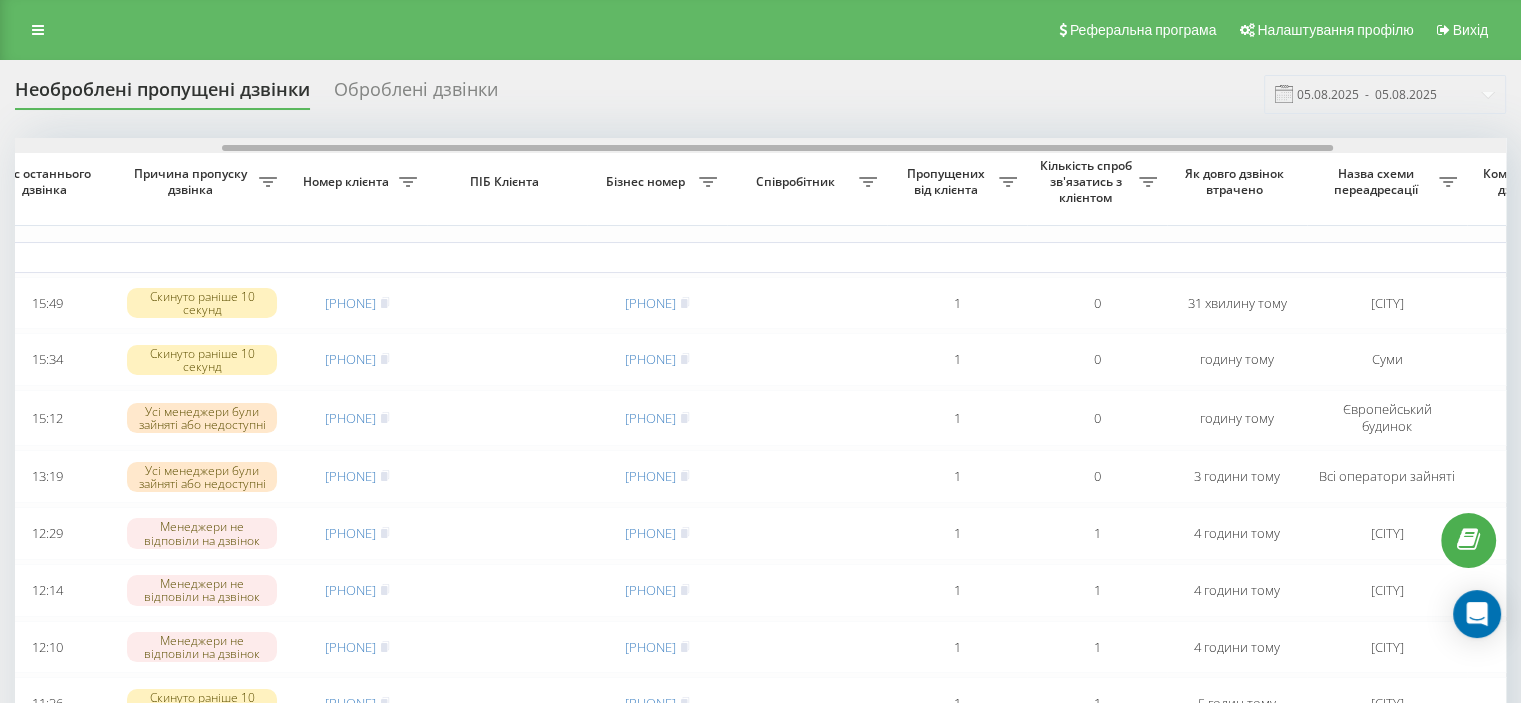 drag, startPoint x: 887, startPoint y: 148, endPoint x: 1095, endPoint y: 154, distance: 208.08652 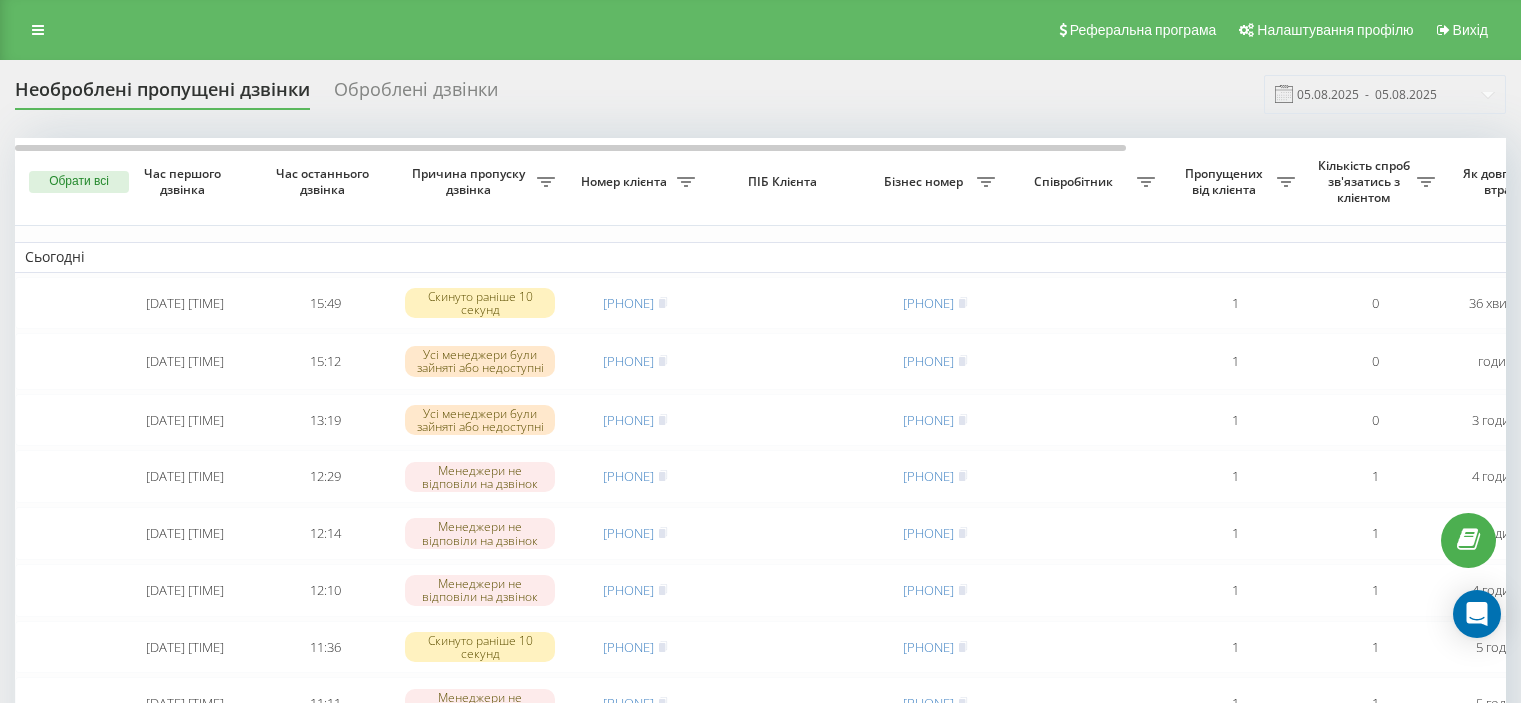 scroll, scrollTop: 0, scrollLeft: 0, axis: both 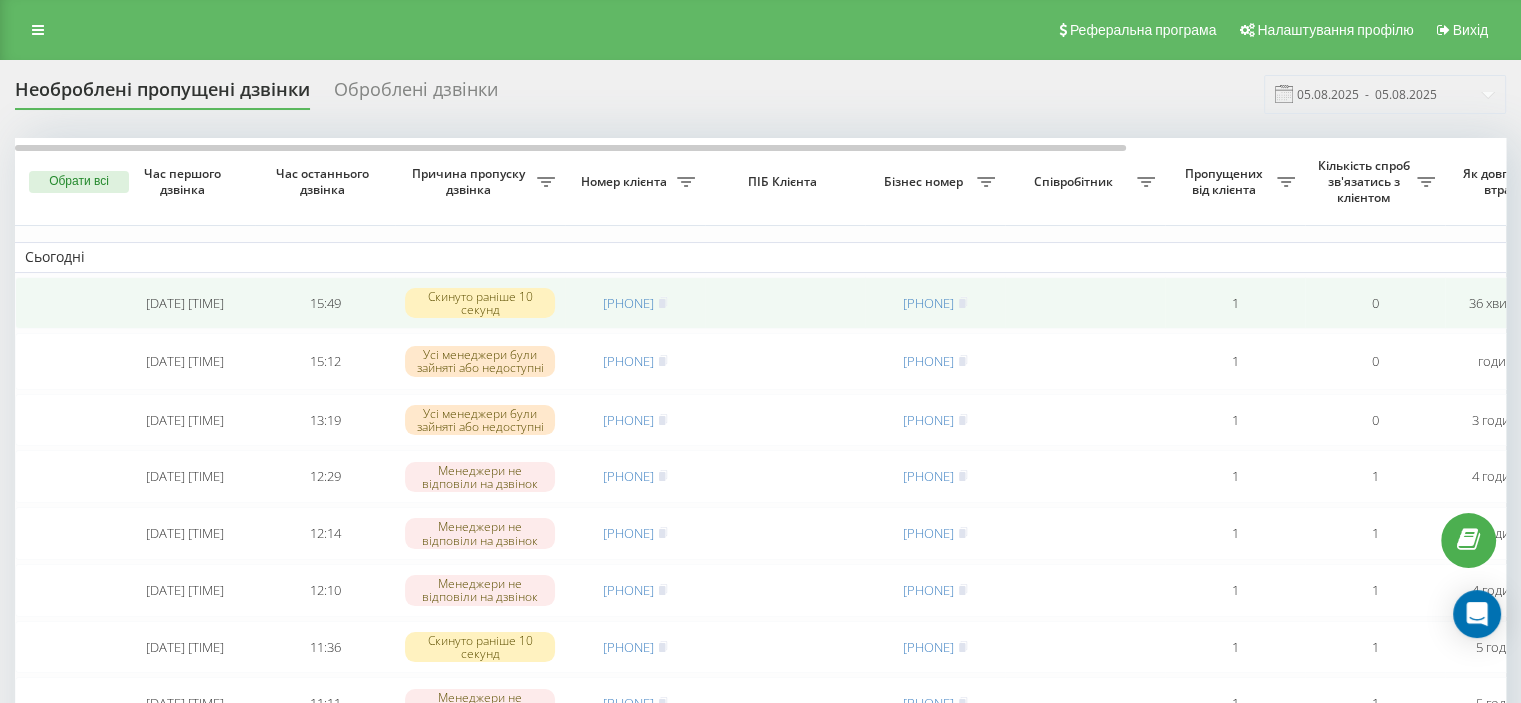 drag, startPoint x: 575, startPoint y: 303, endPoint x: 674, endPoint y: 303, distance: 99 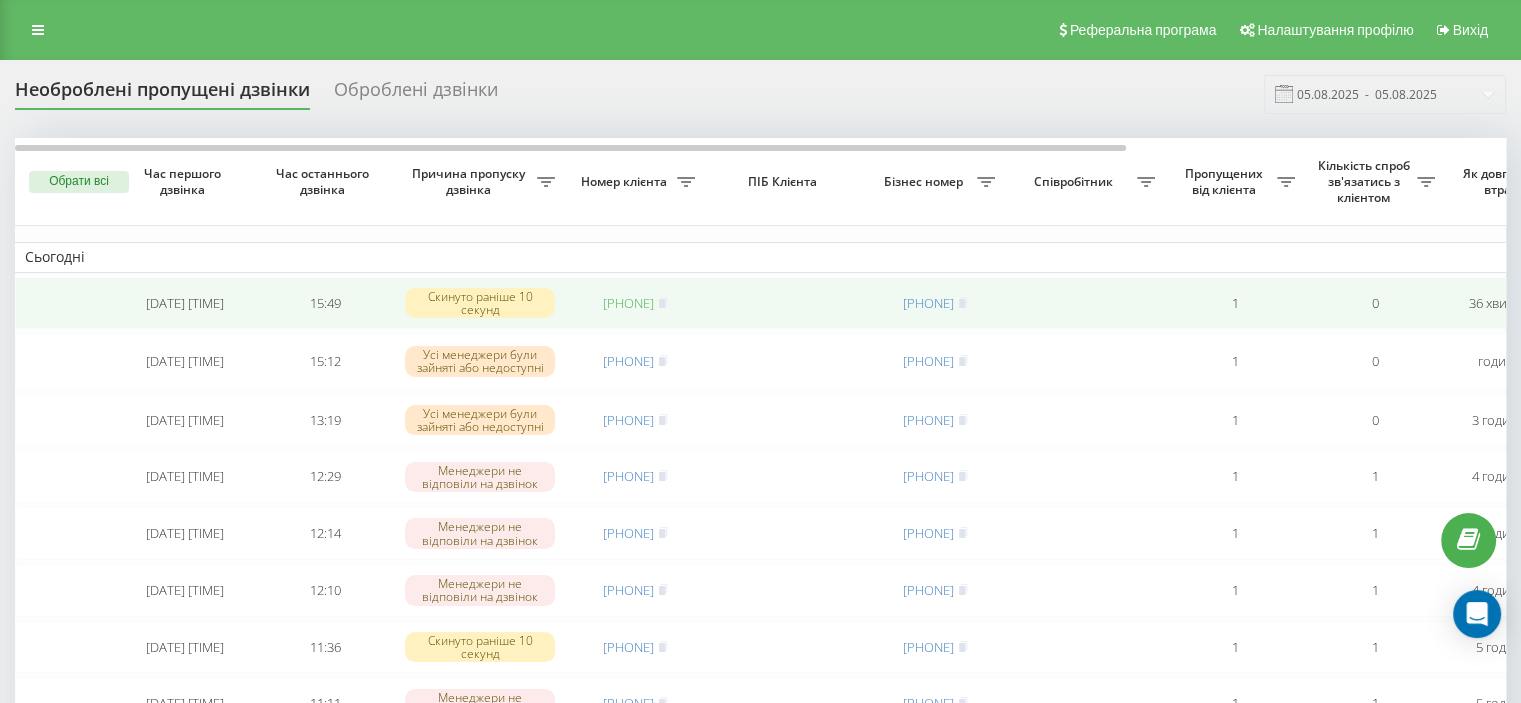 click on "380984332958" at bounding box center (635, 303) 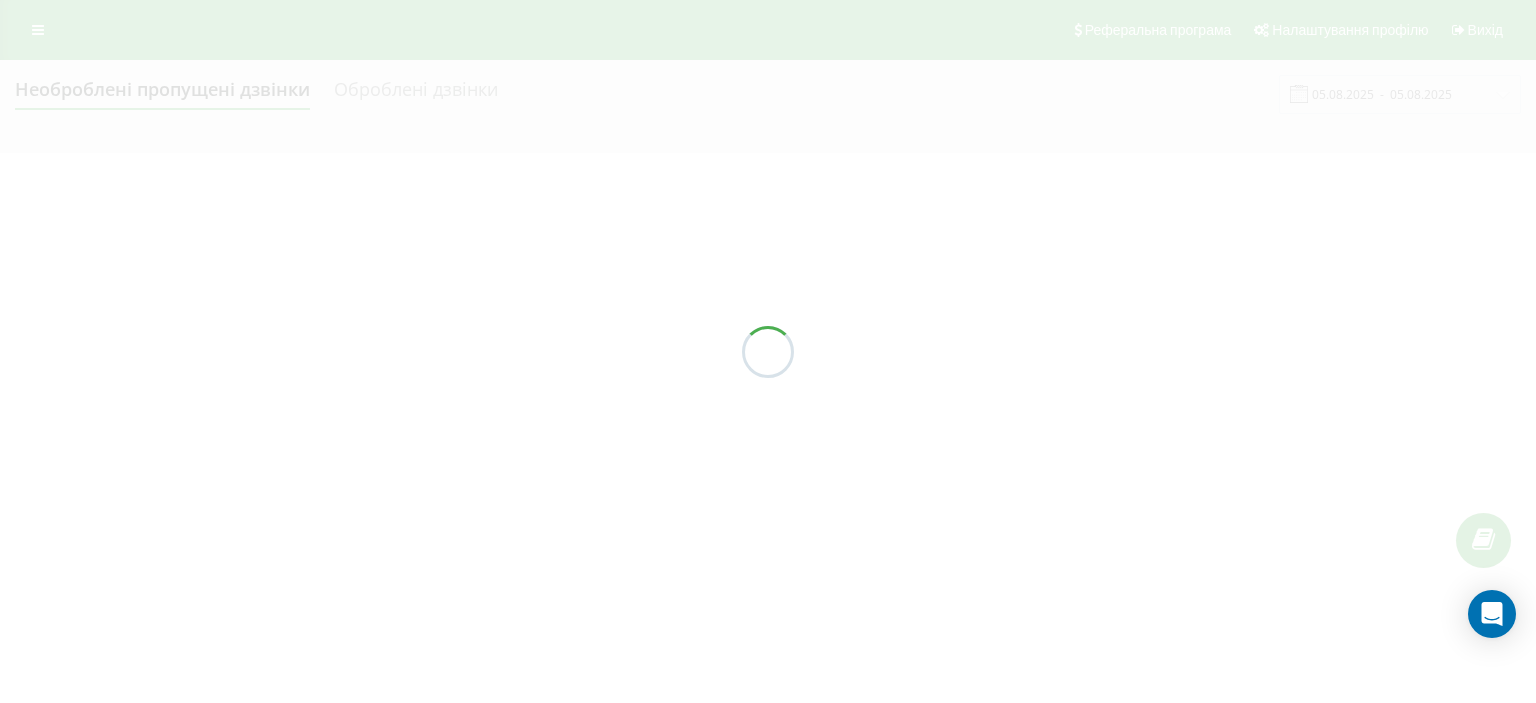scroll, scrollTop: 0, scrollLeft: 0, axis: both 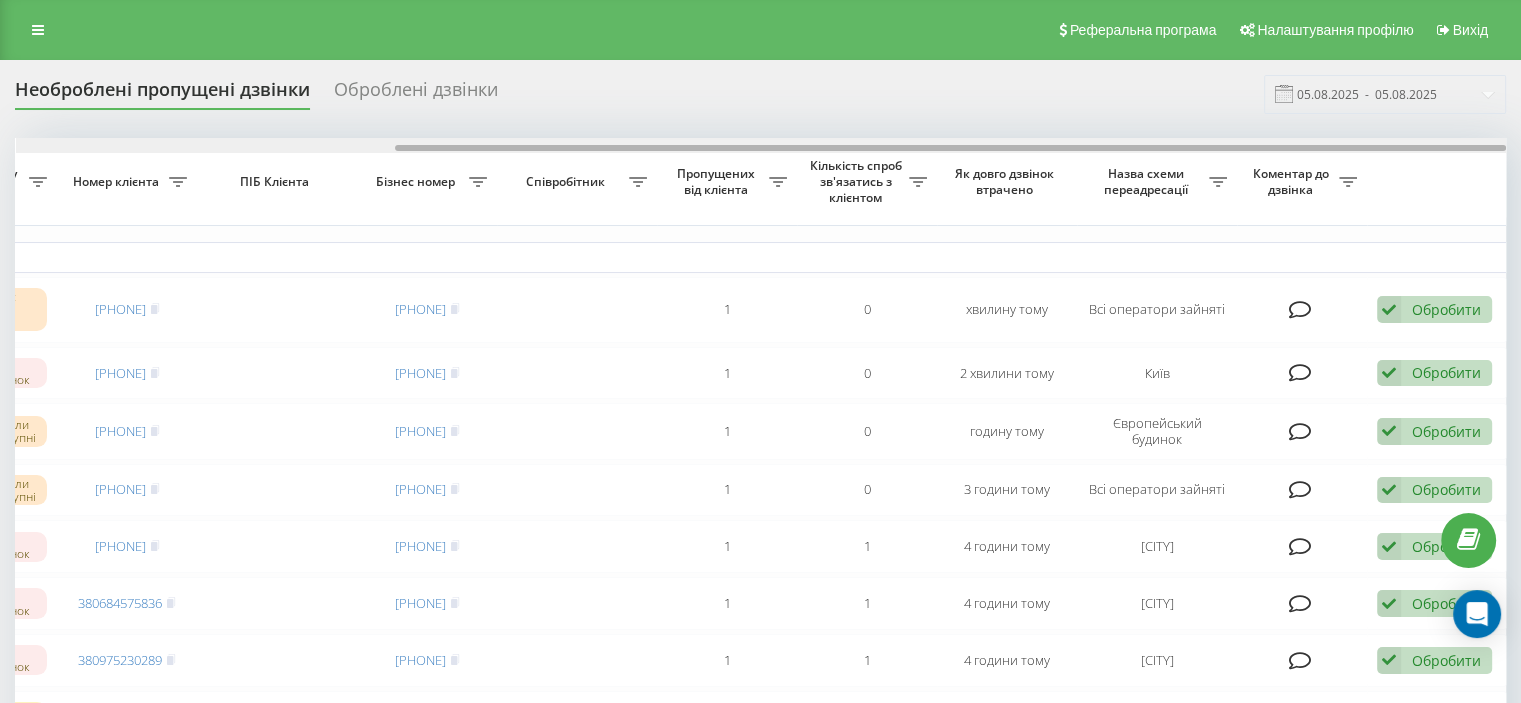 drag, startPoint x: 861, startPoint y: 143, endPoint x: 939, endPoint y: 143, distance: 78 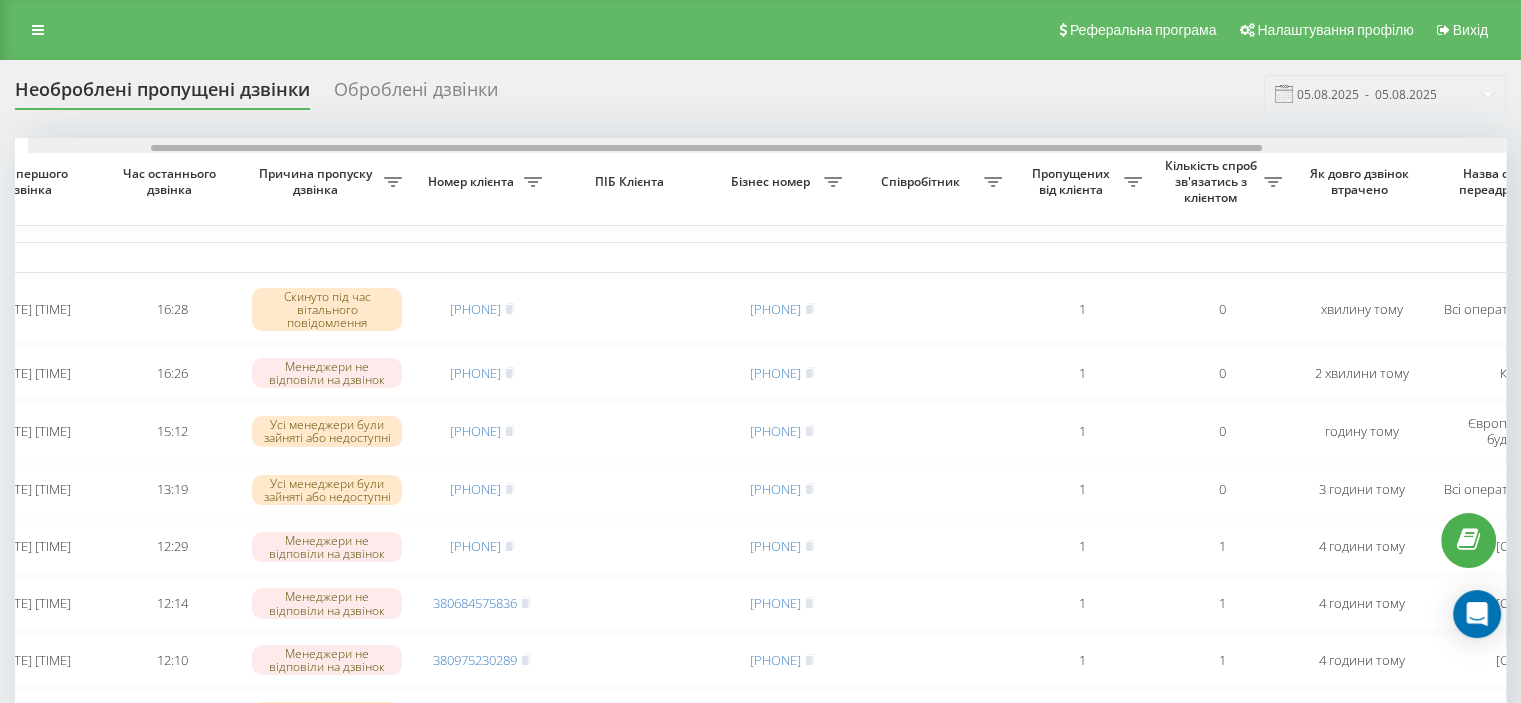scroll, scrollTop: 0, scrollLeft: 167, axis: horizontal 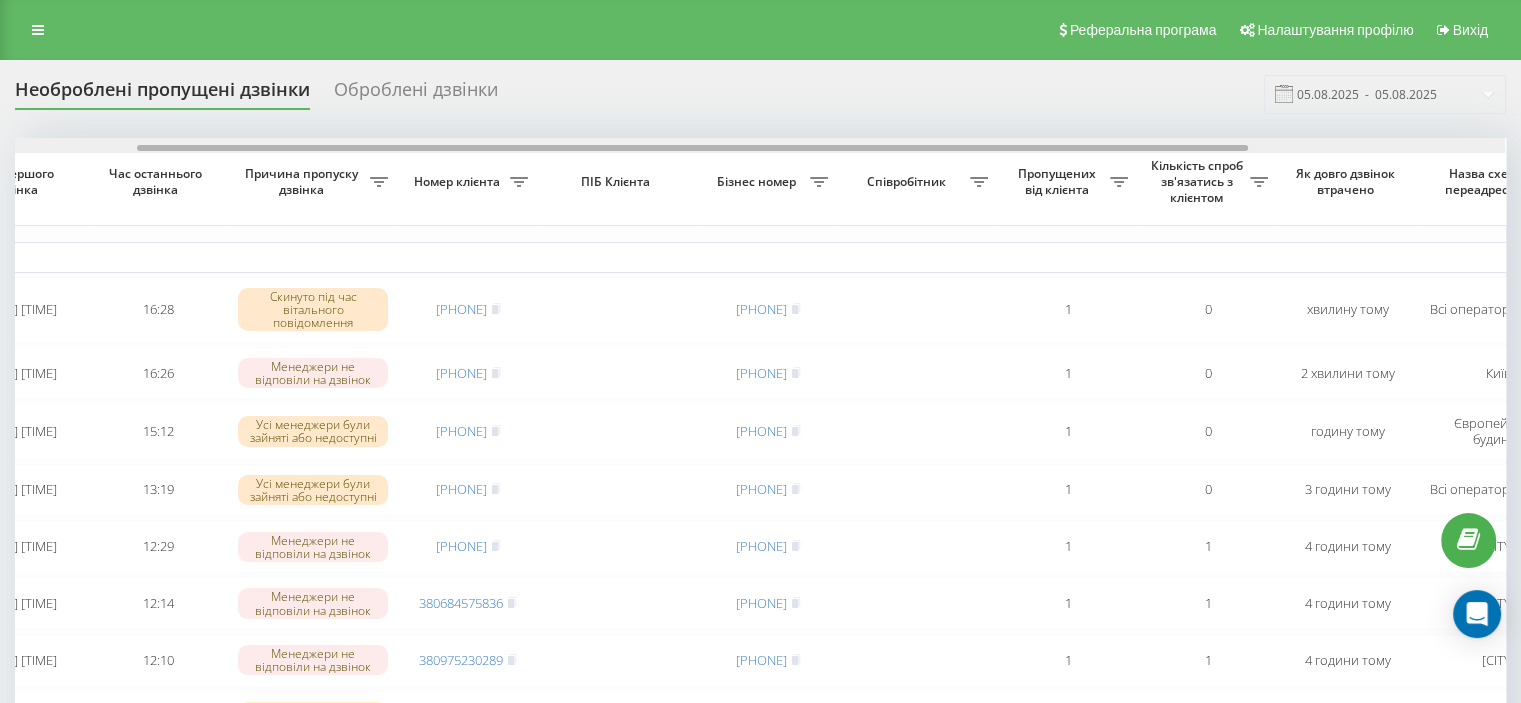 drag, startPoint x: 821, startPoint y: 145, endPoint x: 566, endPoint y: 154, distance: 255.15877 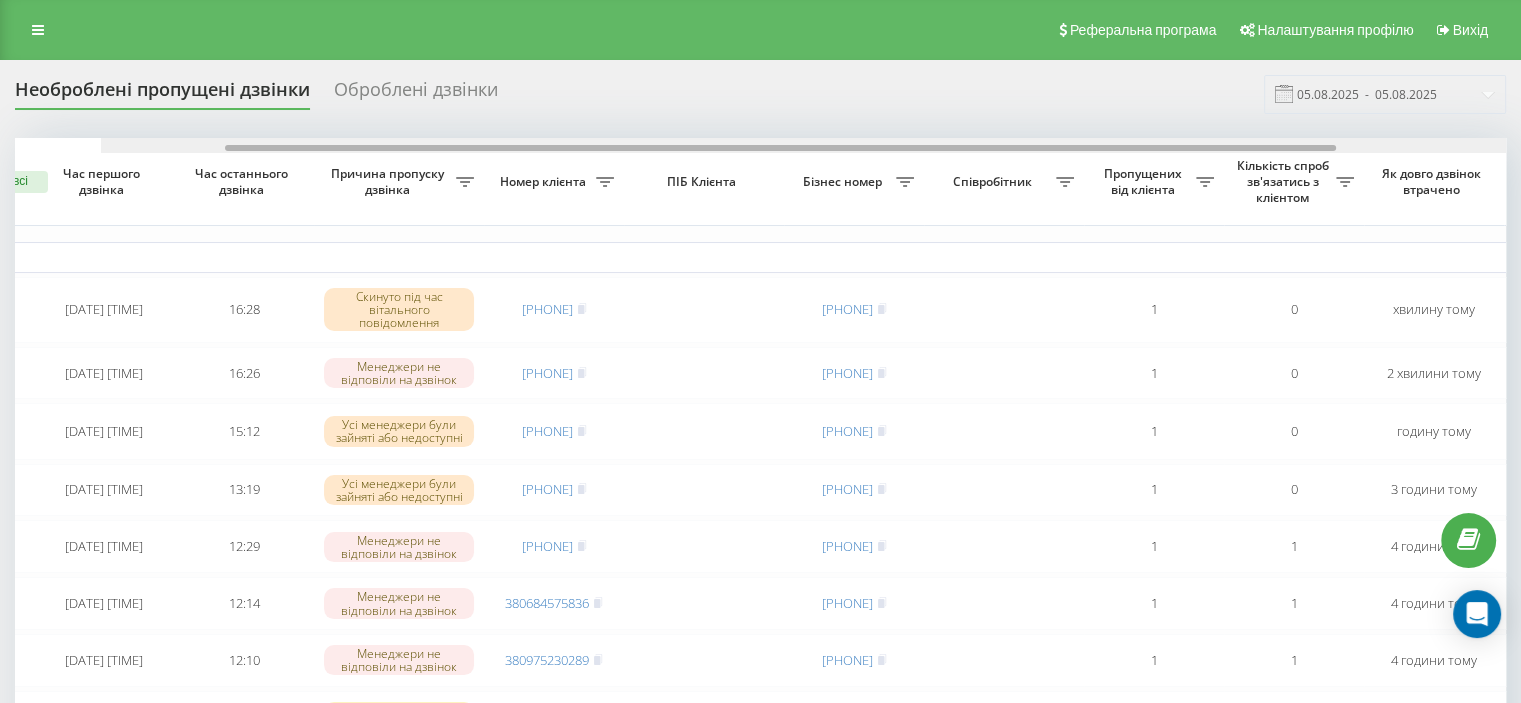 scroll, scrollTop: 0, scrollLeft: 0, axis: both 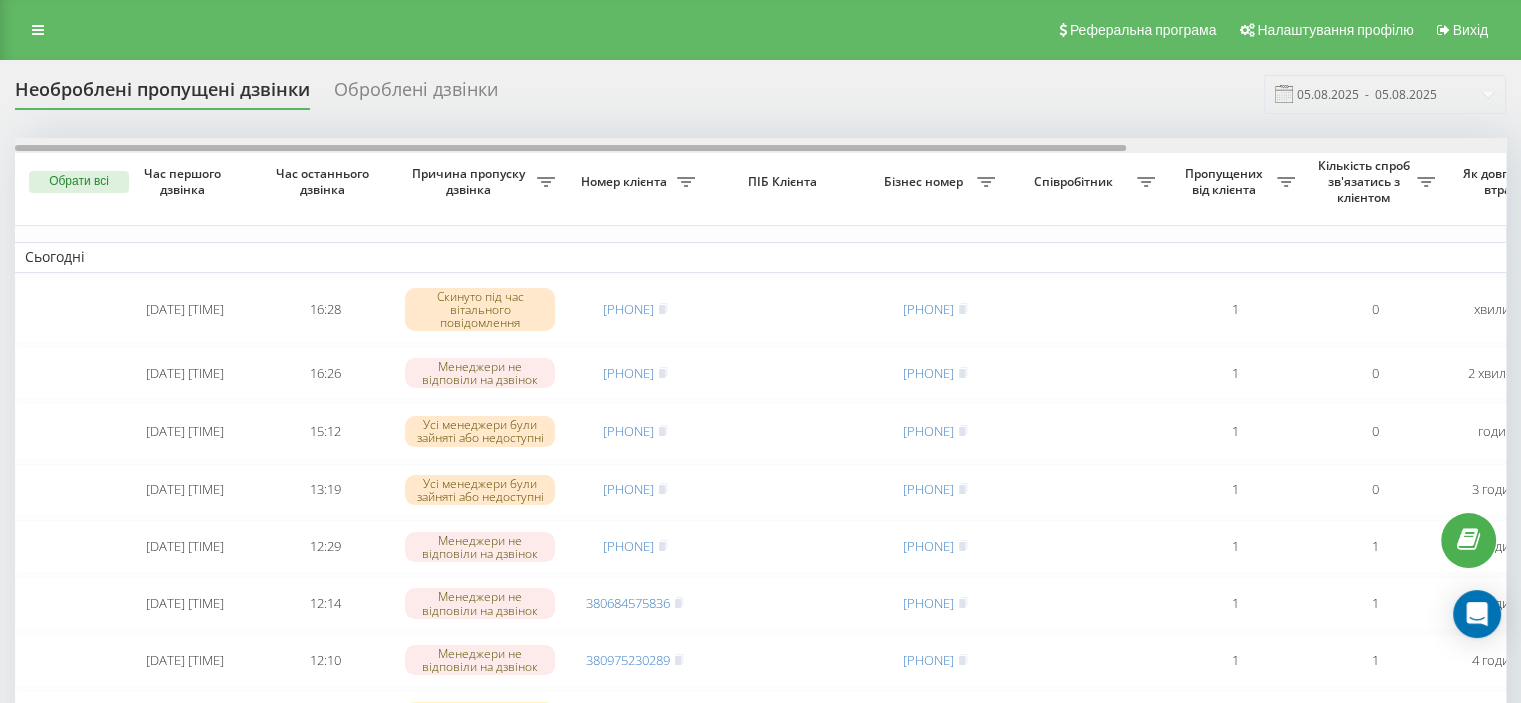 drag, startPoint x: 404, startPoint y: 149, endPoint x: 192, endPoint y: 145, distance: 212.03773 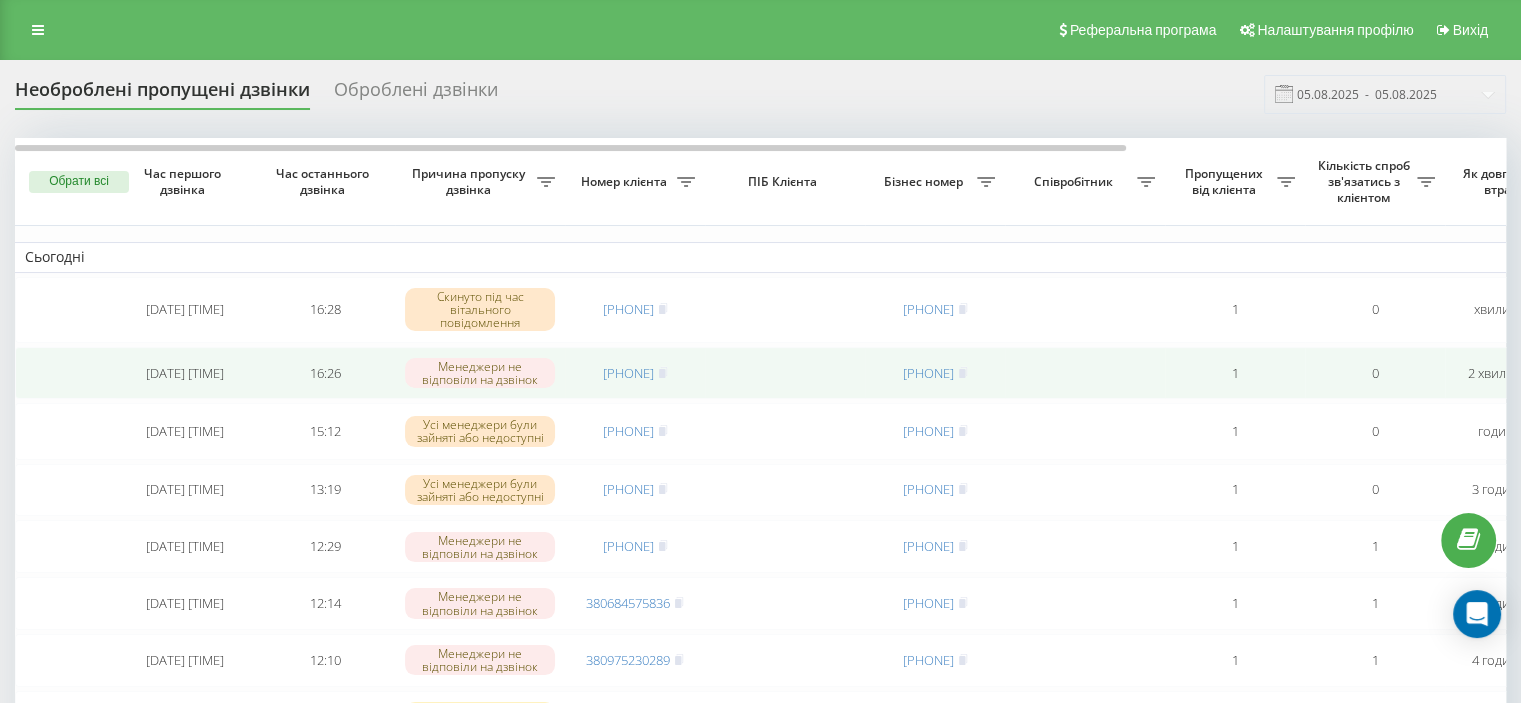 drag, startPoint x: 582, startPoint y: 371, endPoint x: 667, endPoint y: 375, distance: 85.09406 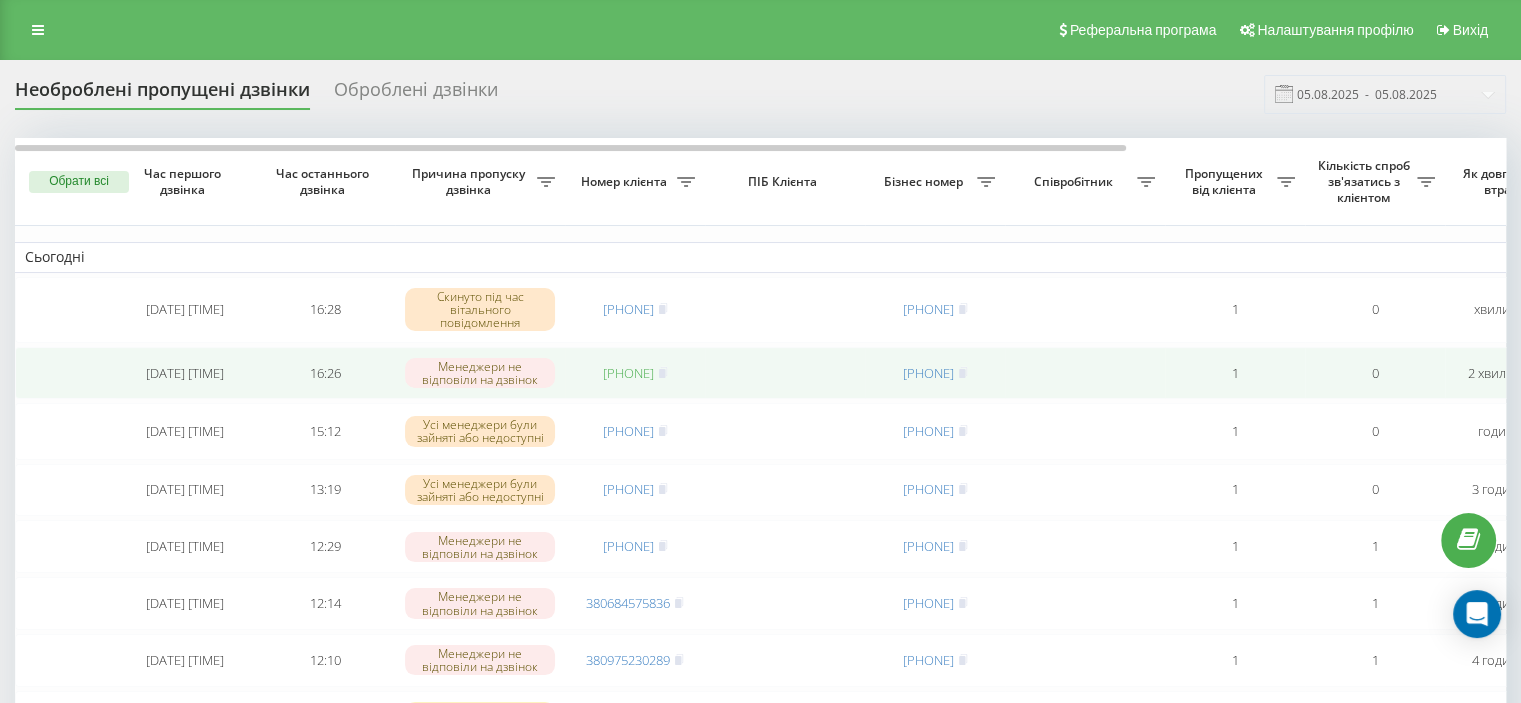 copy on "380633932454" 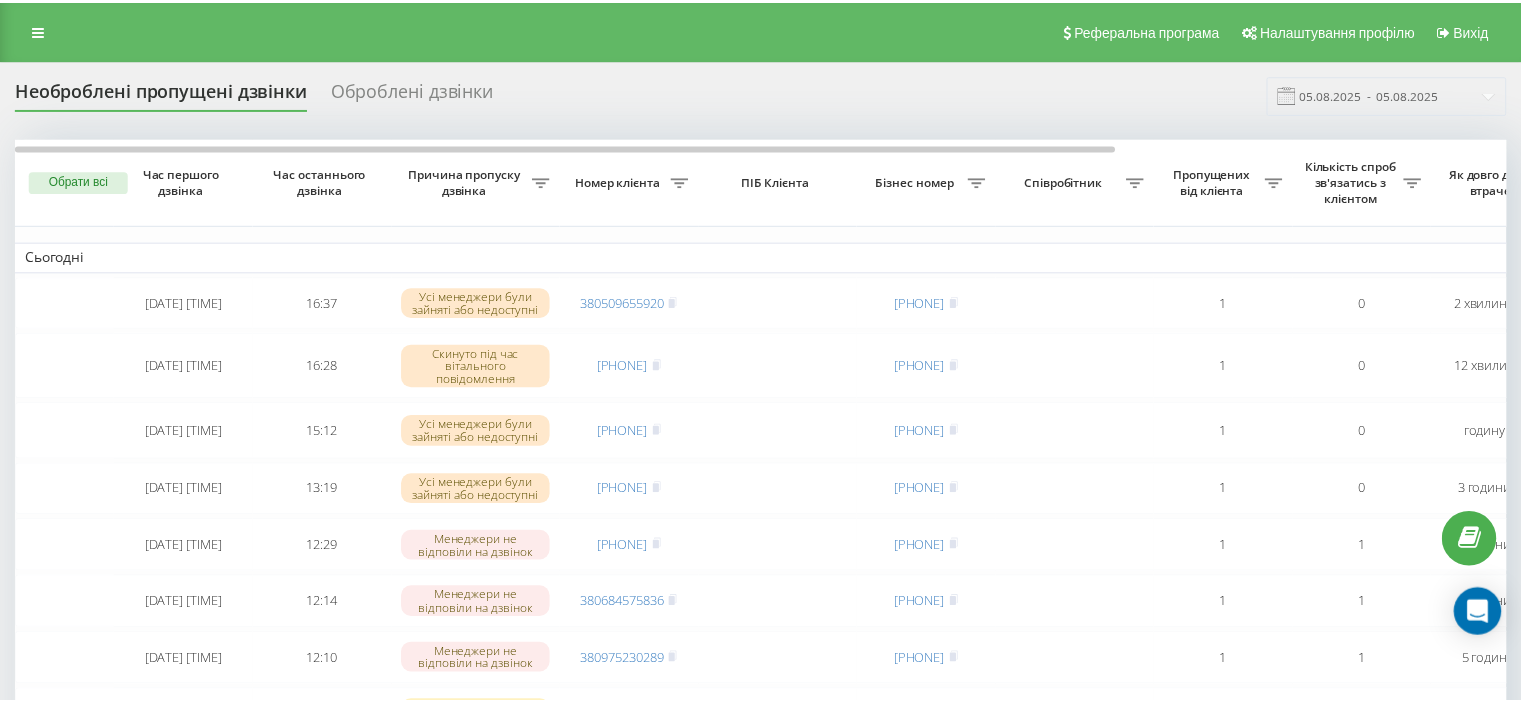 scroll, scrollTop: 0, scrollLeft: 0, axis: both 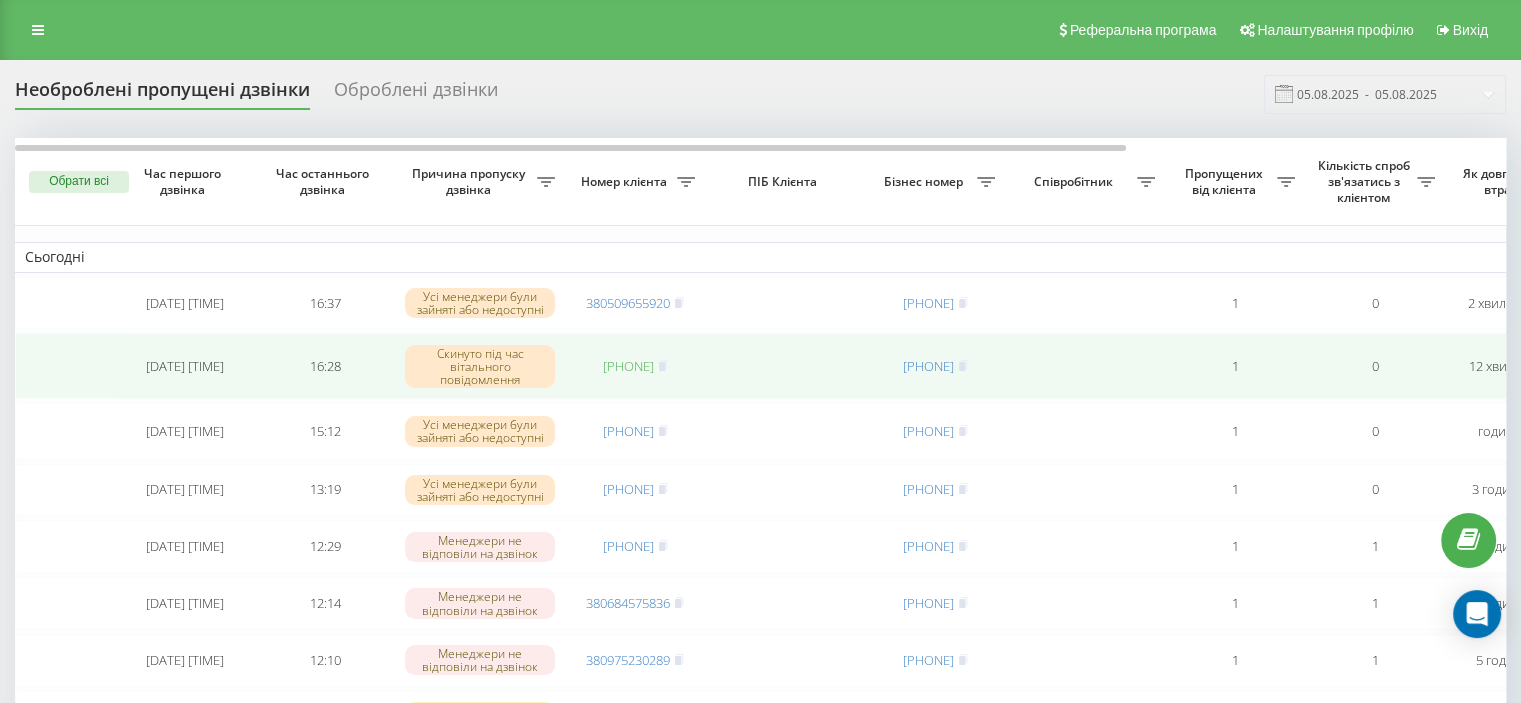 drag, startPoint x: 581, startPoint y: 369, endPoint x: 672, endPoint y: 370, distance: 91.00549 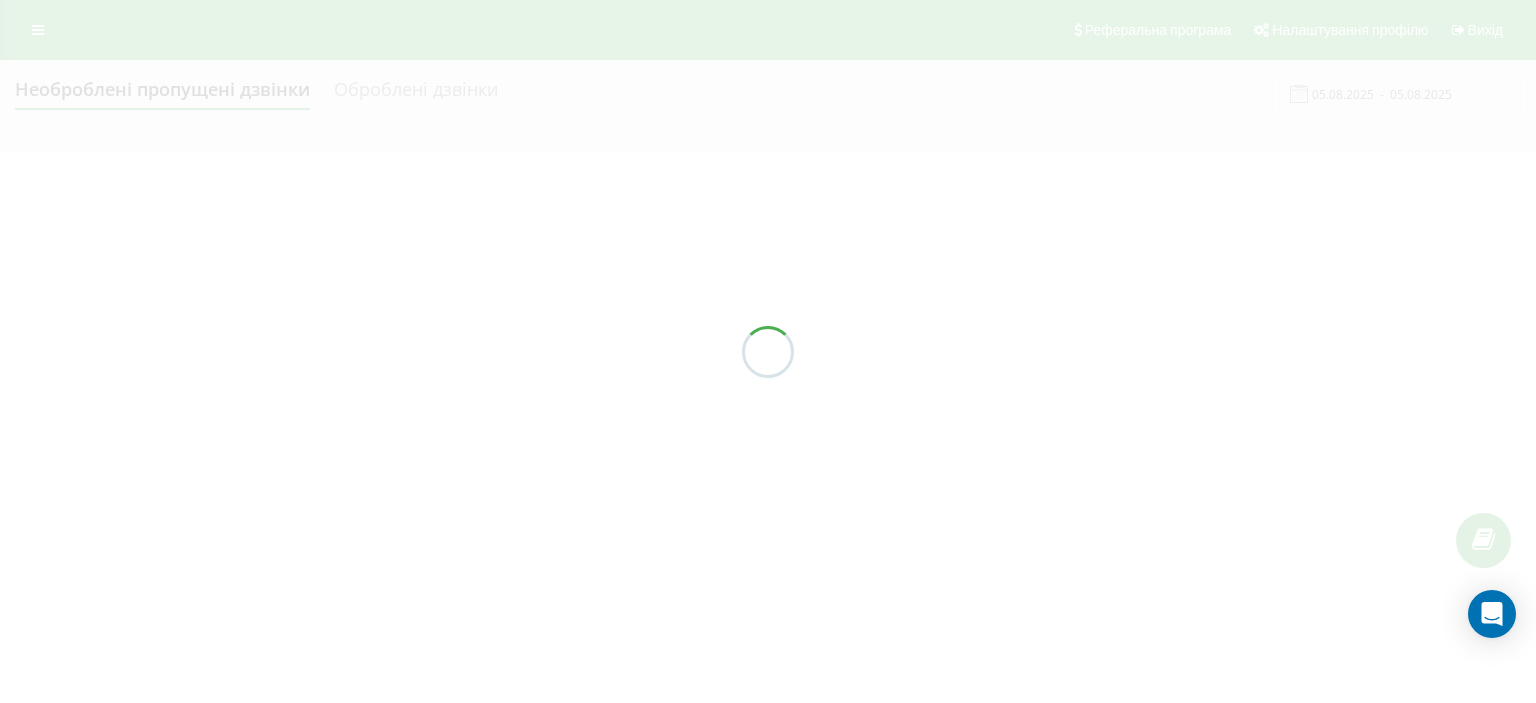scroll, scrollTop: 0, scrollLeft: 0, axis: both 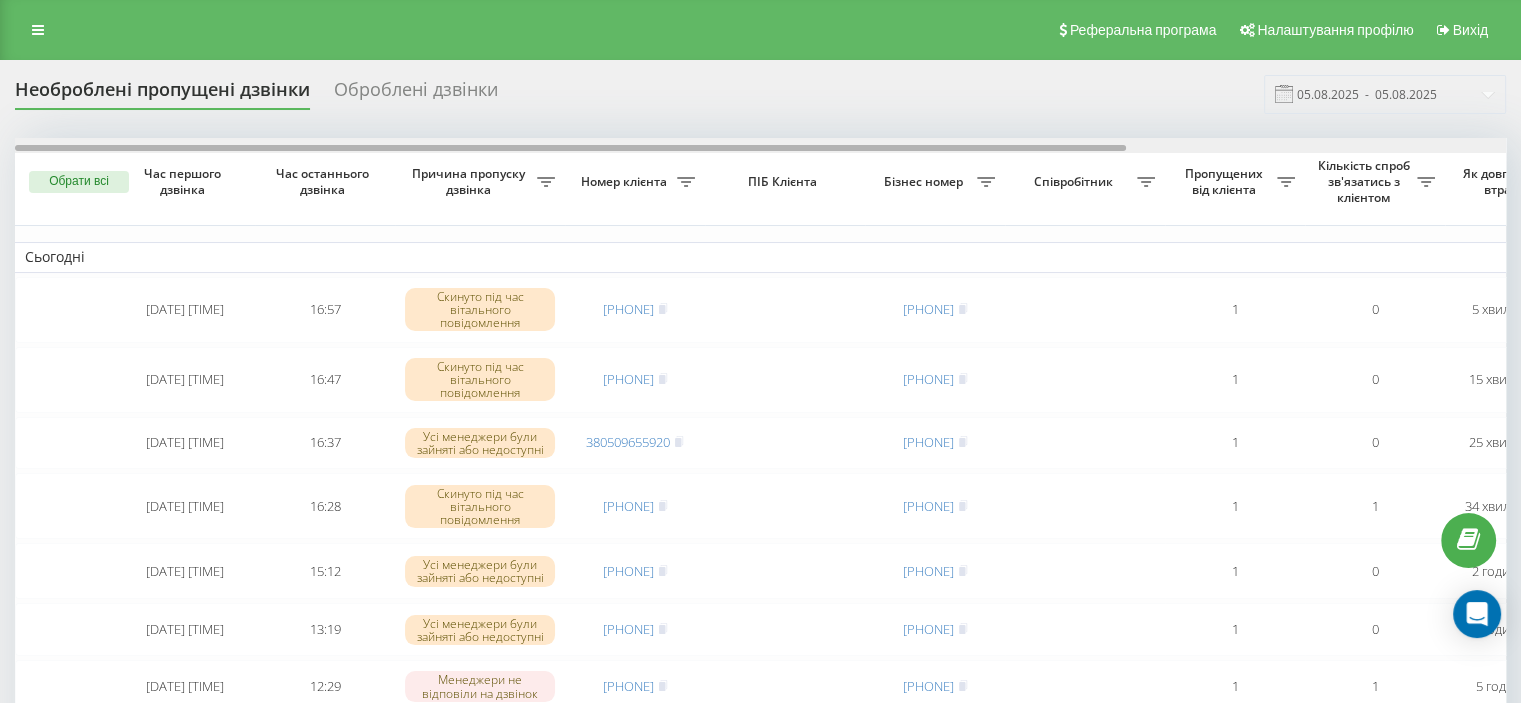 drag, startPoint x: 828, startPoint y: 144, endPoint x: 786, endPoint y: 150, distance: 42.426407 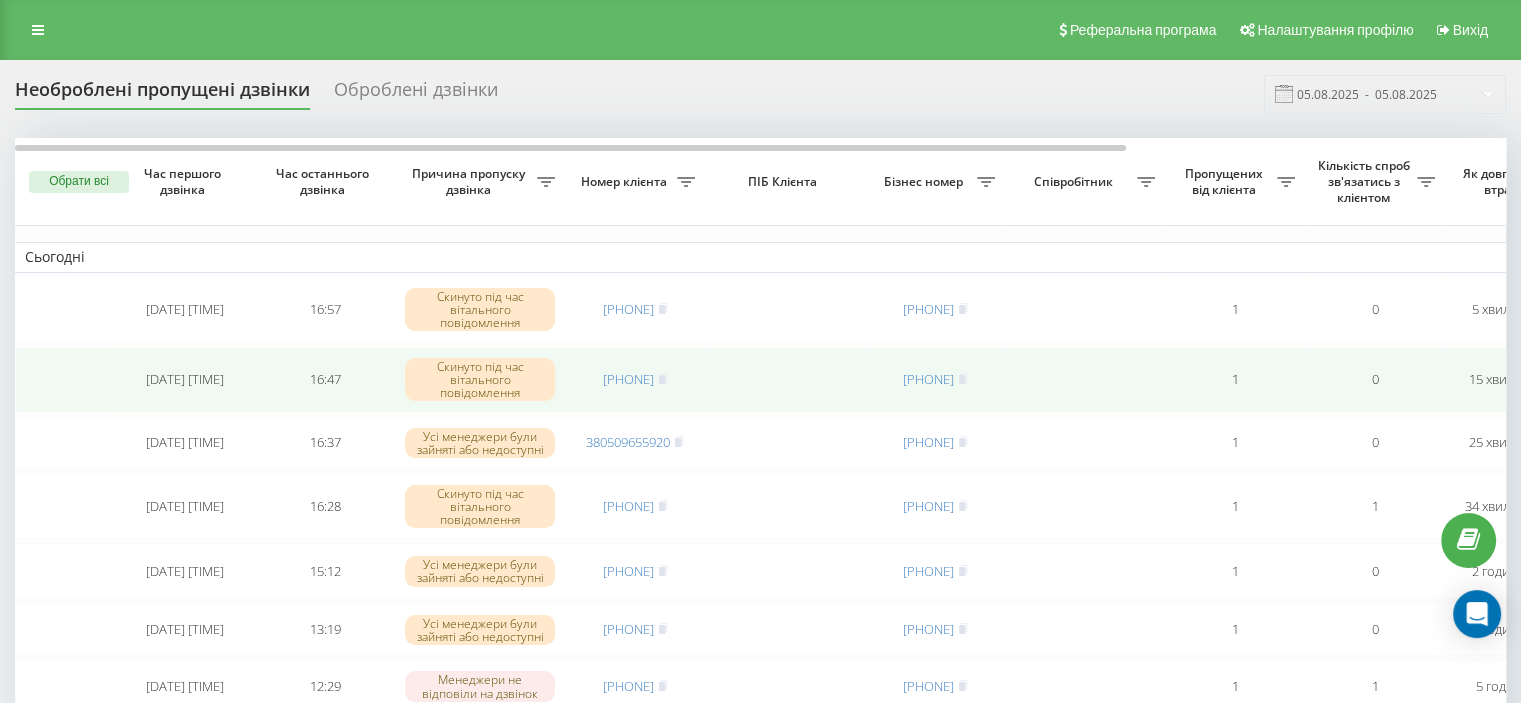 drag, startPoint x: 579, startPoint y: 375, endPoint x: 675, endPoint y: 376, distance: 96.00521 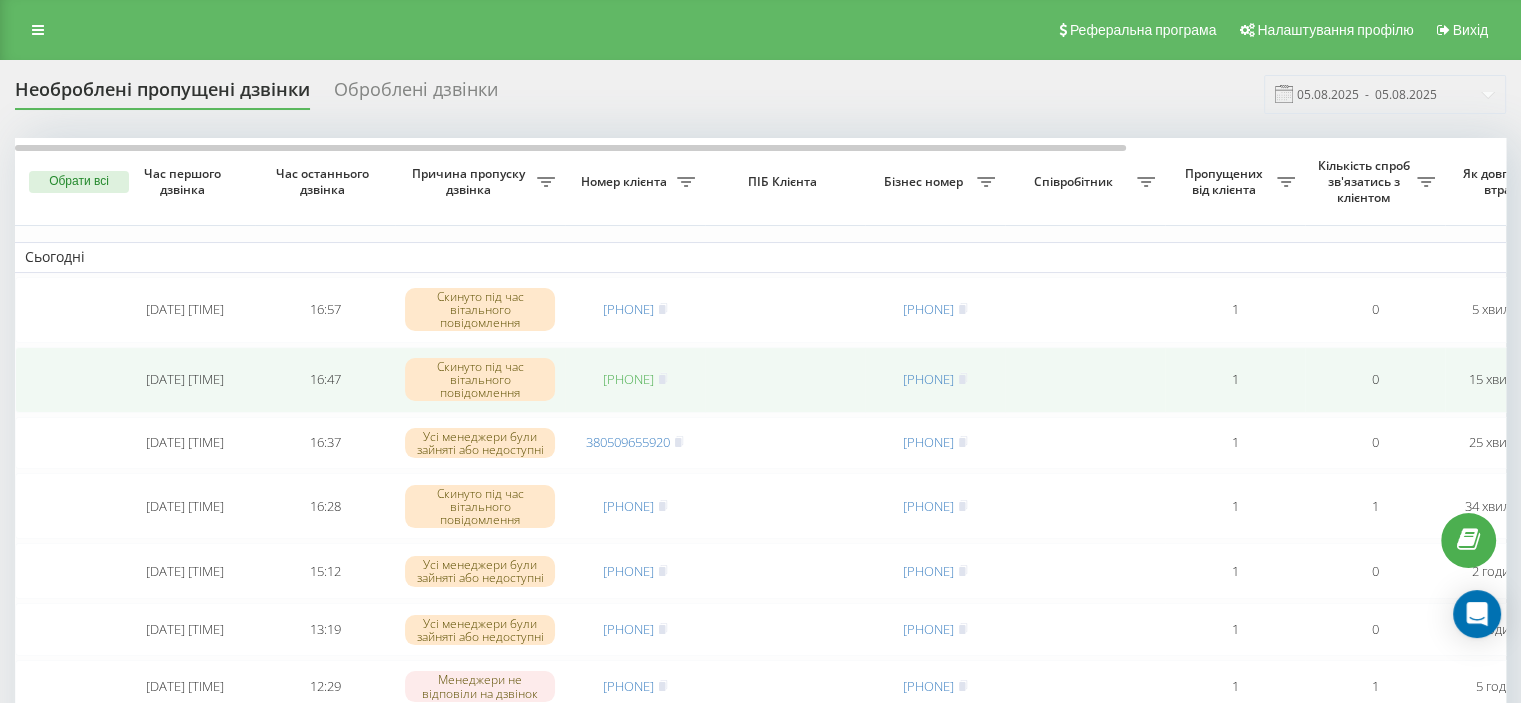 copy on "380996432660" 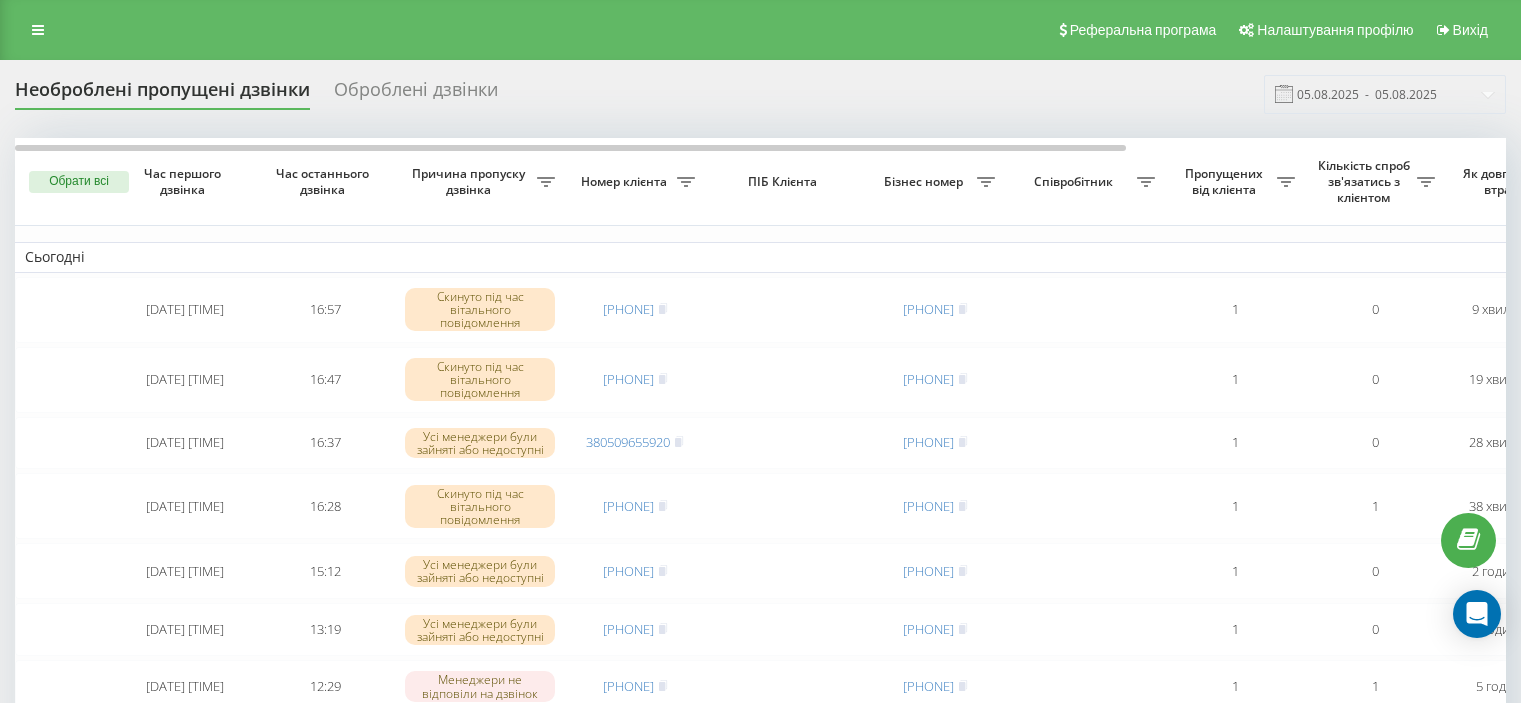 scroll, scrollTop: 0, scrollLeft: 0, axis: both 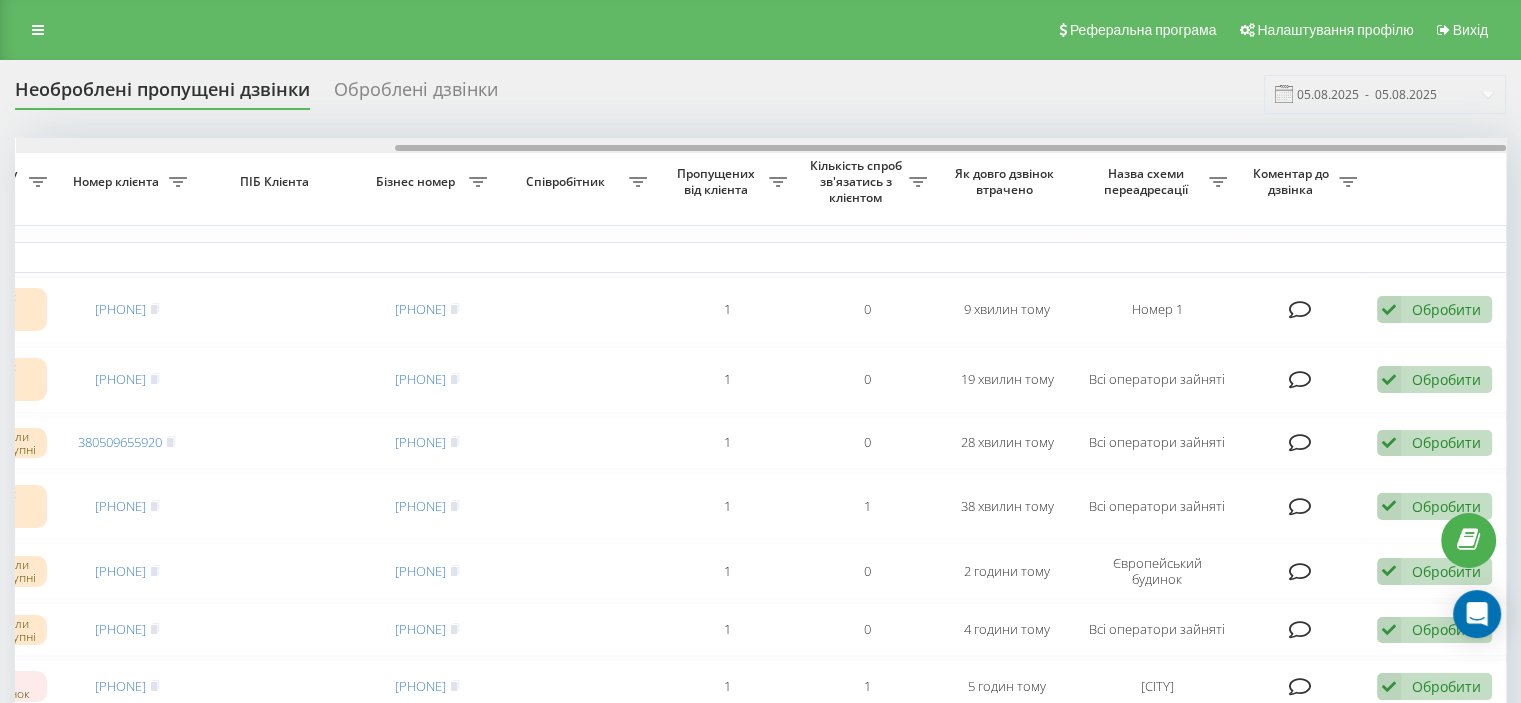 drag, startPoint x: 948, startPoint y: 143, endPoint x: 1073, endPoint y: 143, distance: 125 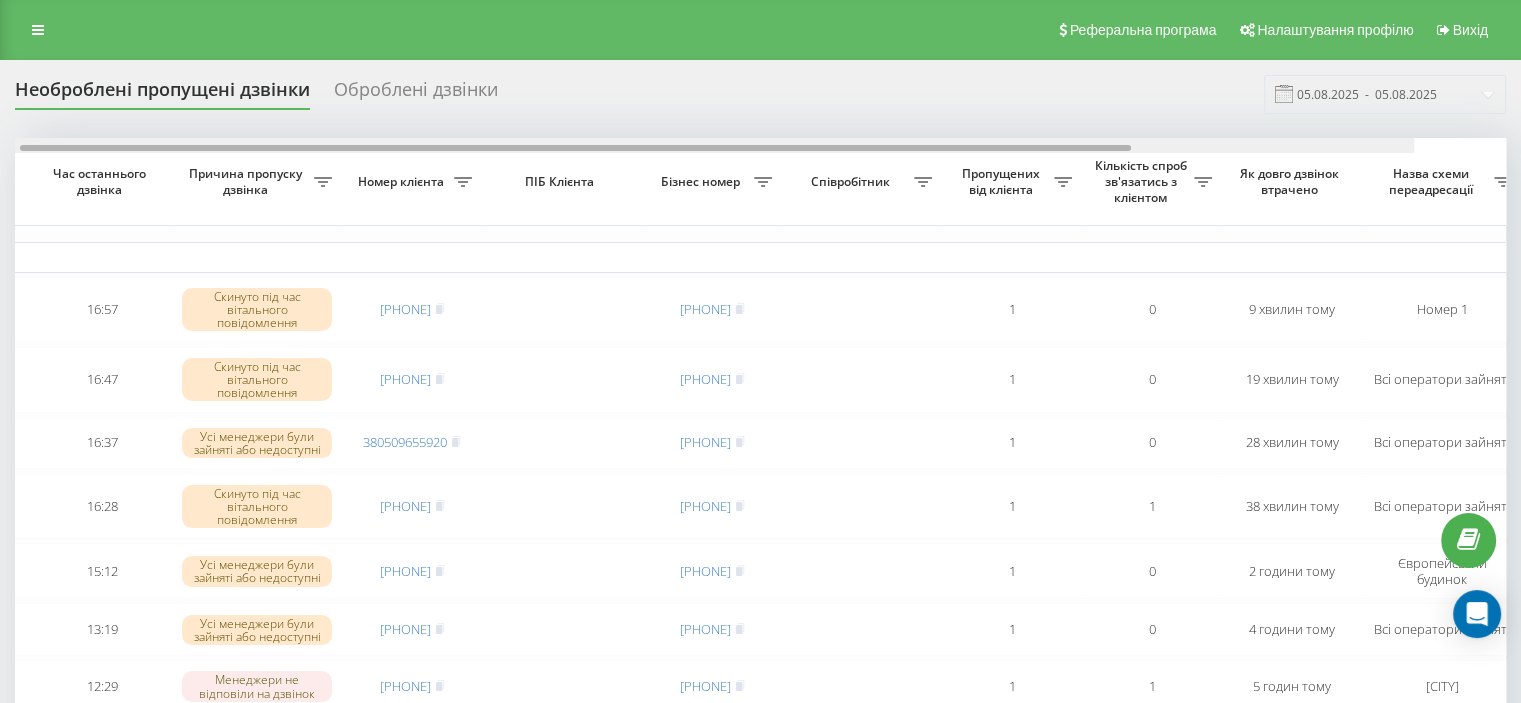 scroll, scrollTop: 0, scrollLeft: 0, axis: both 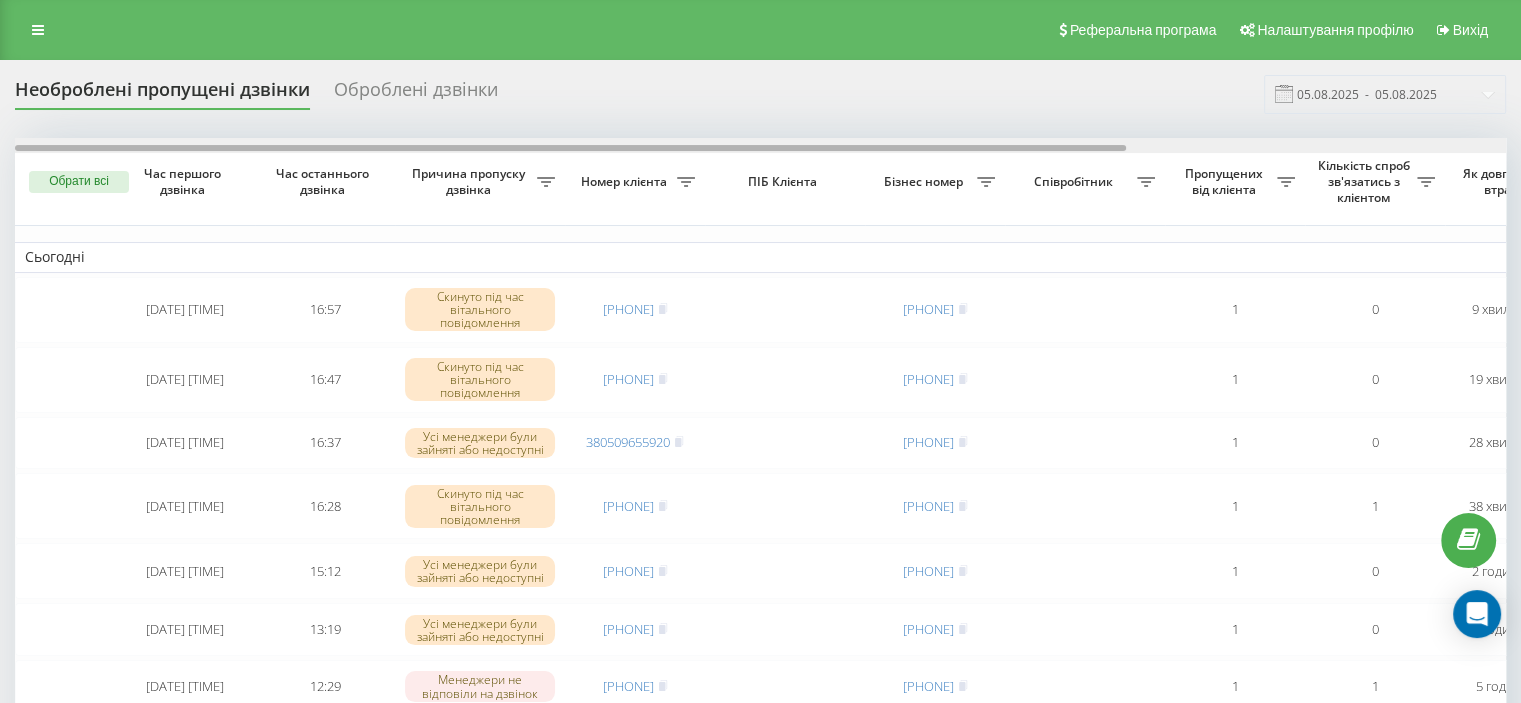 drag, startPoint x: 851, startPoint y: 145, endPoint x: 412, endPoint y: 139, distance: 439.041 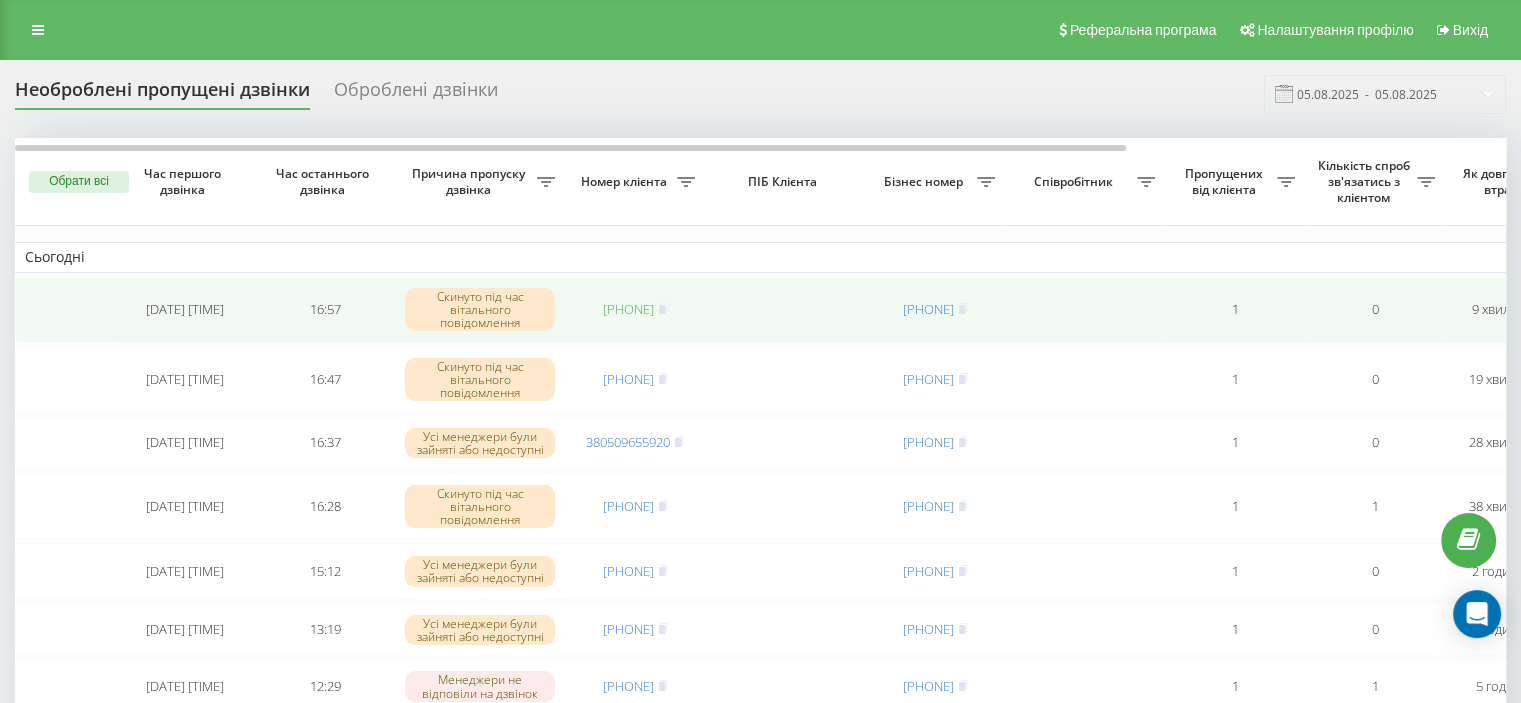 drag, startPoint x: 581, startPoint y: 307, endPoint x: 670, endPoint y: 307, distance: 89 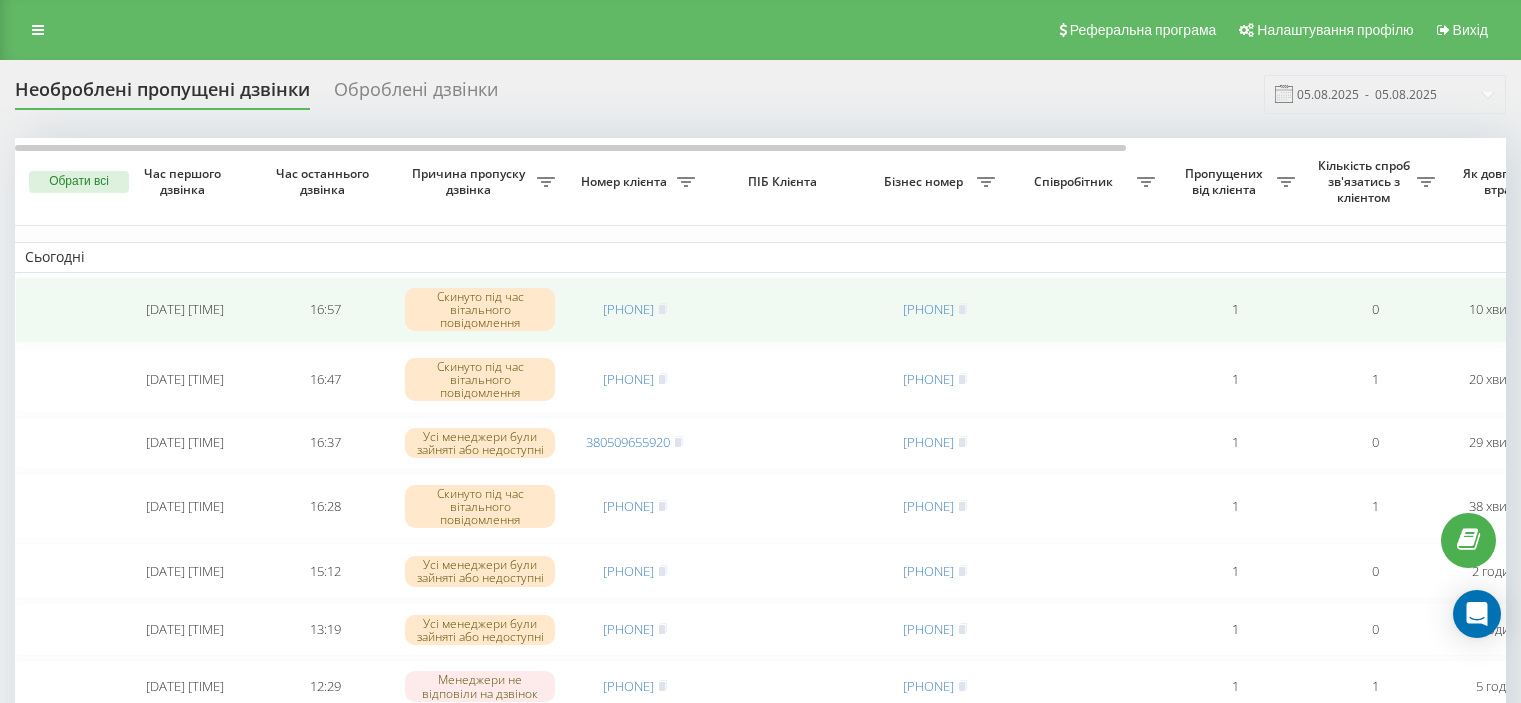 scroll, scrollTop: 0, scrollLeft: 0, axis: both 